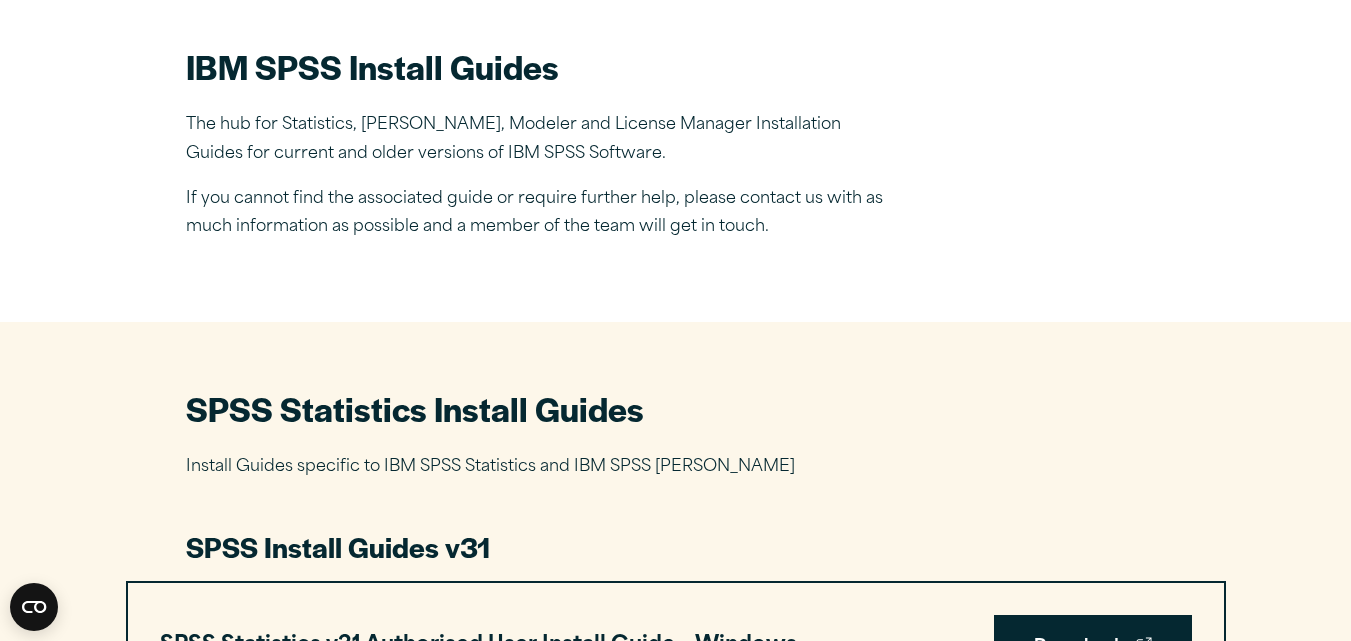 scroll, scrollTop: 0, scrollLeft: 0, axis: both 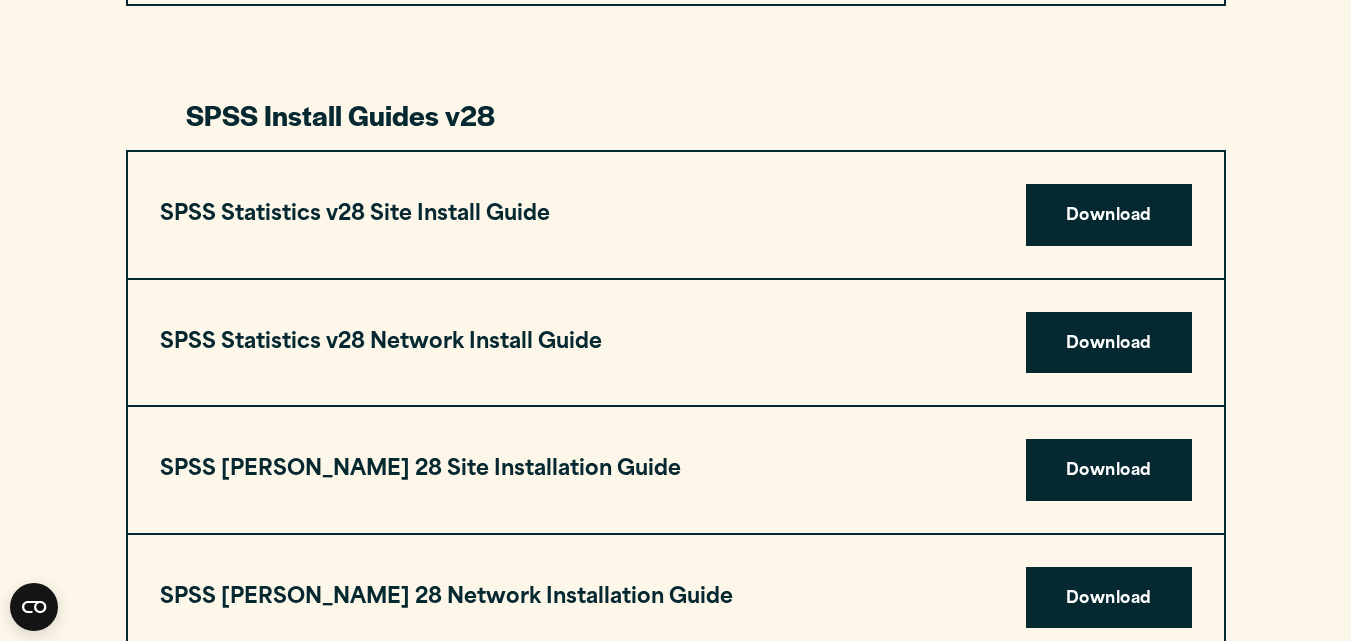 click on "SPSS Statistics v28 Site Install Guide
Download" at bounding box center (676, 215) 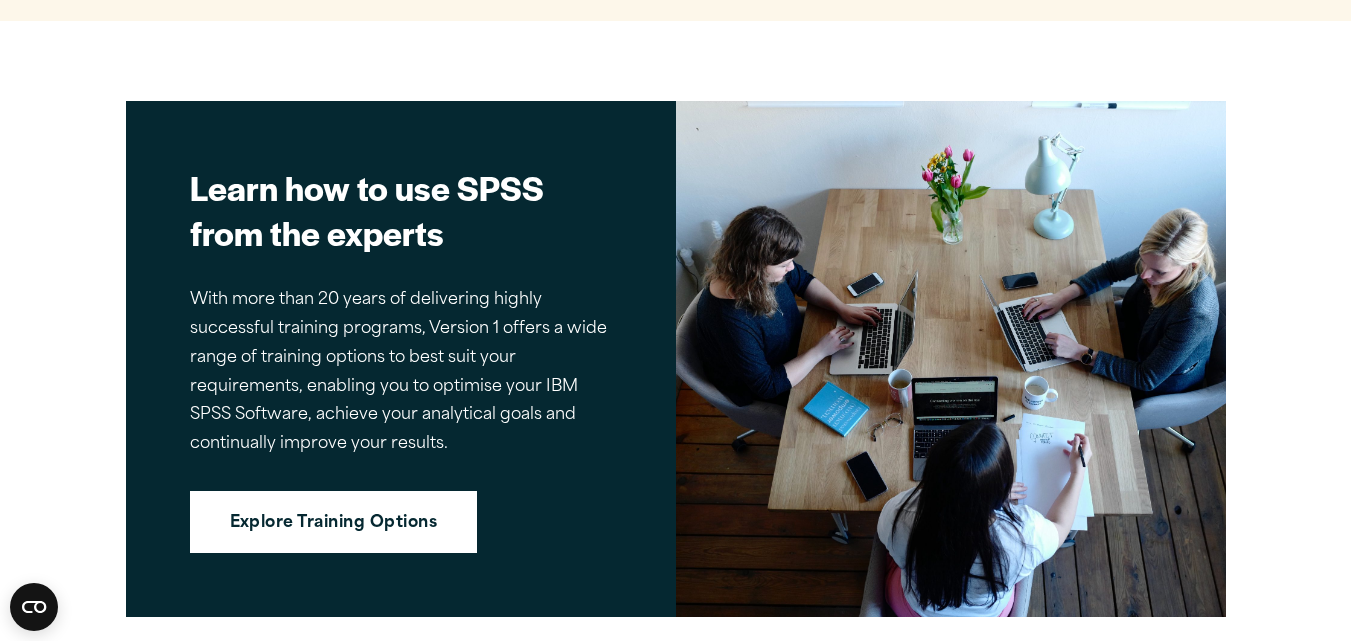 scroll, scrollTop: 4934, scrollLeft: 0, axis: vertical 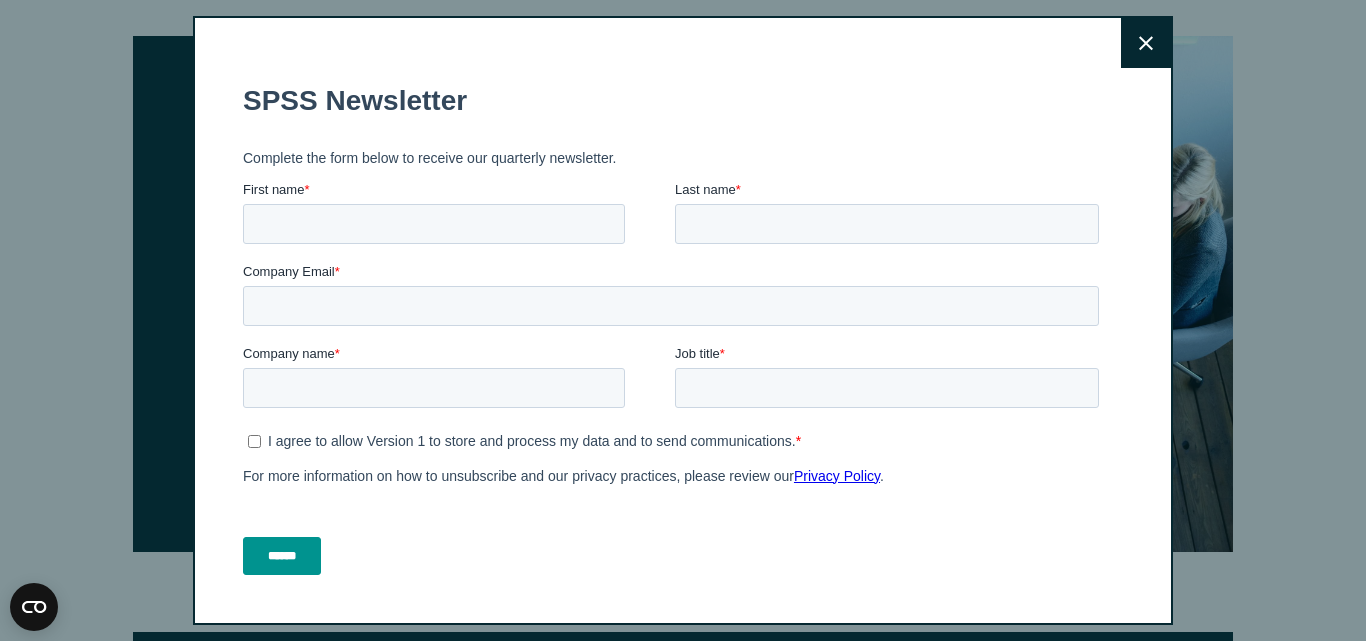 click on "Close" at bounding box center [1146, 43] 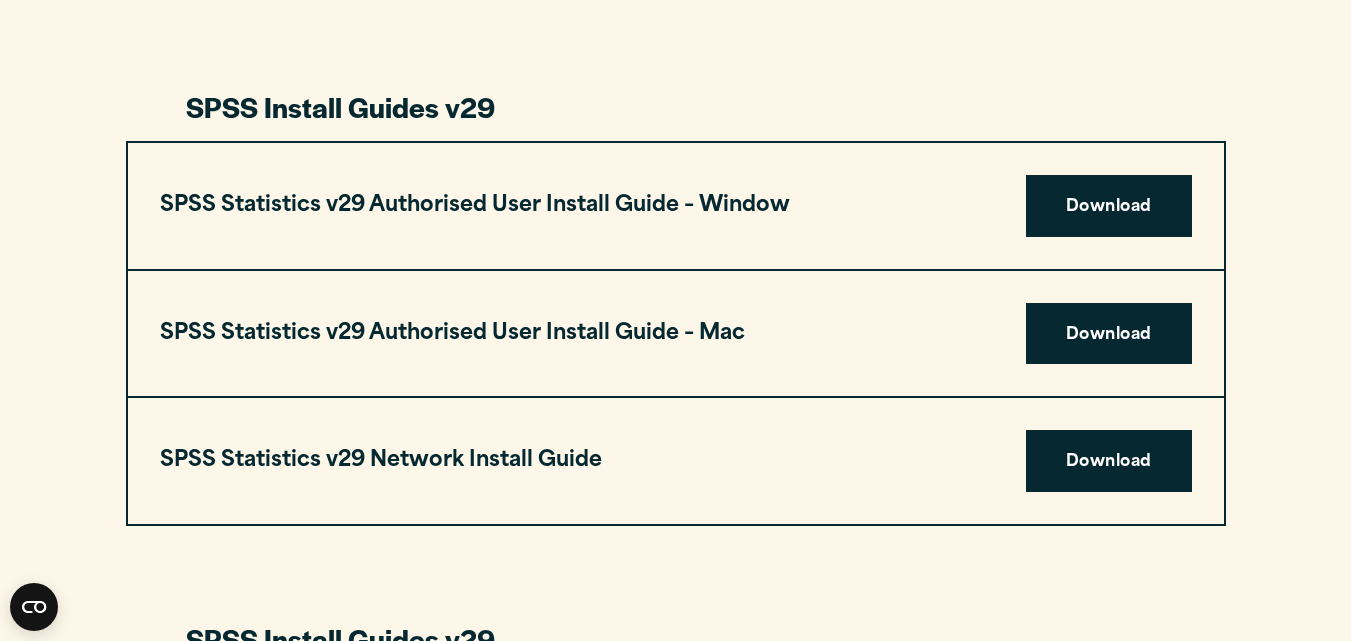 scroll, scrollTop: 1934, scrollLeft: 0, axis: vertical 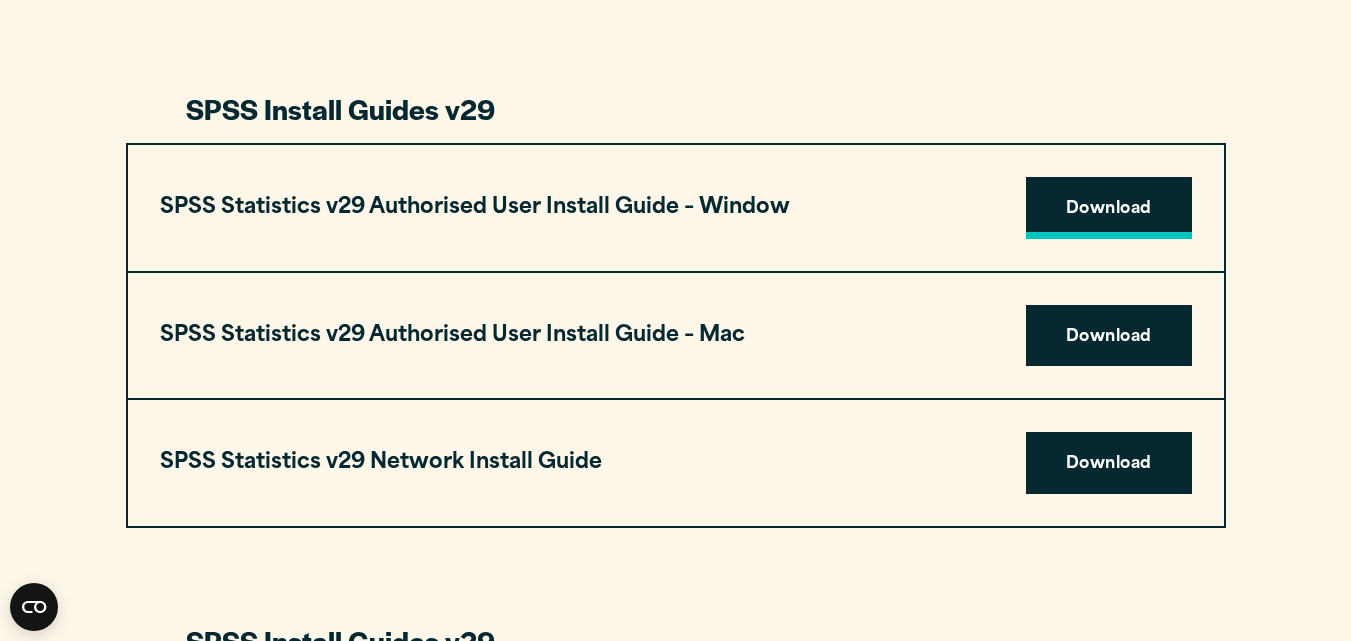 click on "Download" at bounding box center [1109, 208] 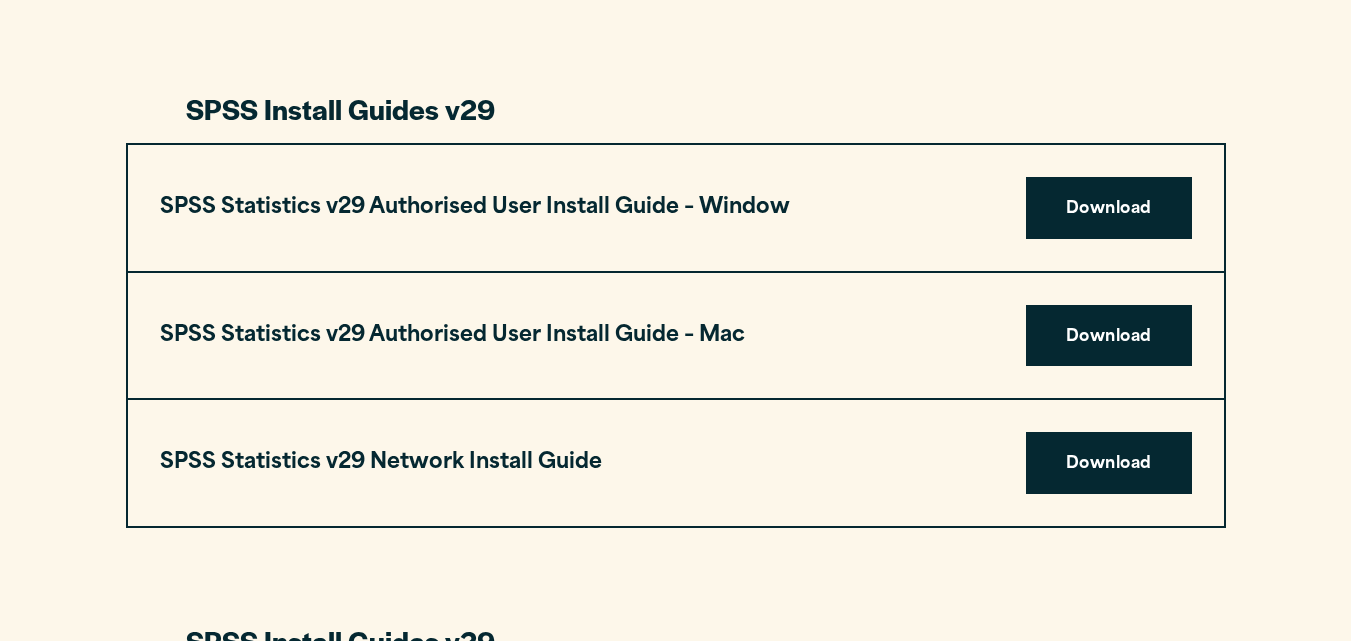 scroll, scrollTop: 1934, scrollLeft: 0, axis: vertical 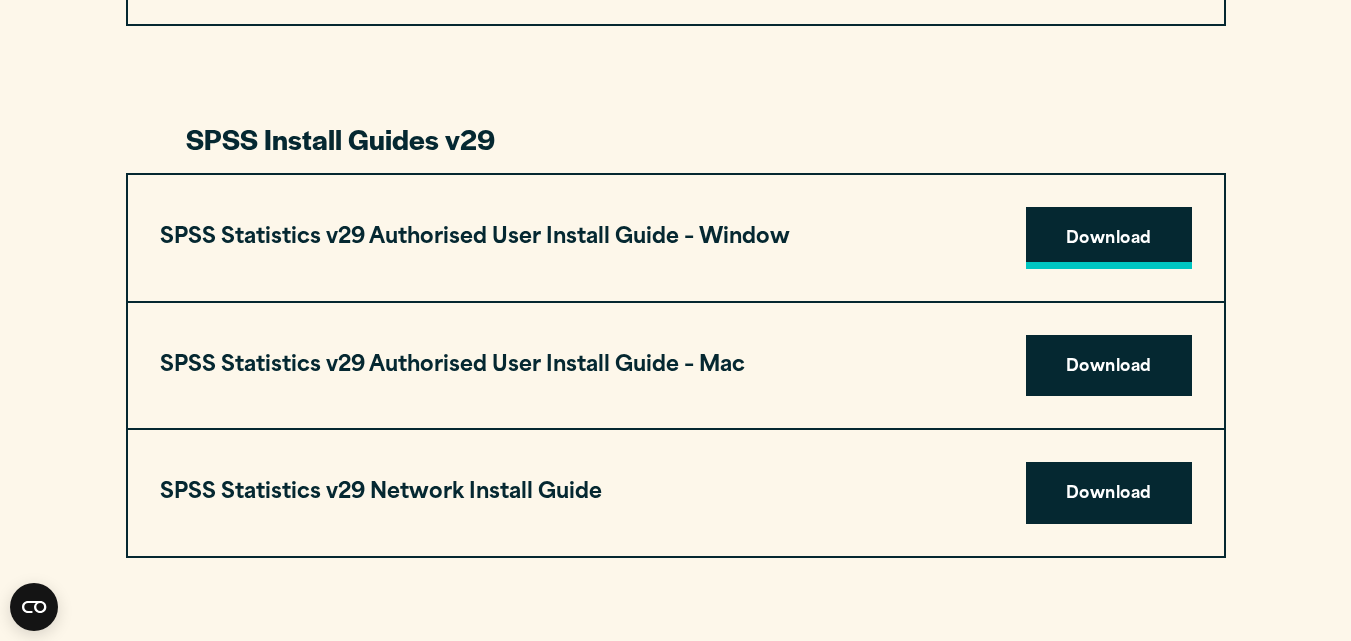 click on "Download" at bounding box center (1109, 238) 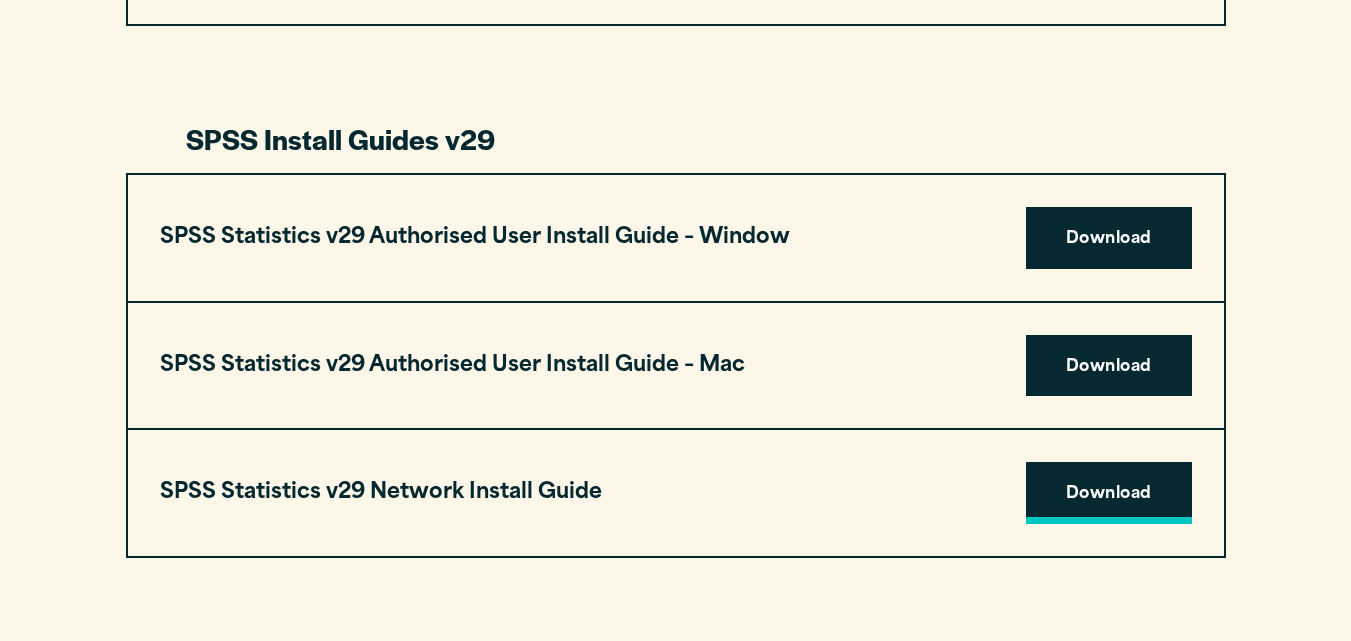 scroll, scrollTop: 1904, scrollLeft: 0, axis: vertical 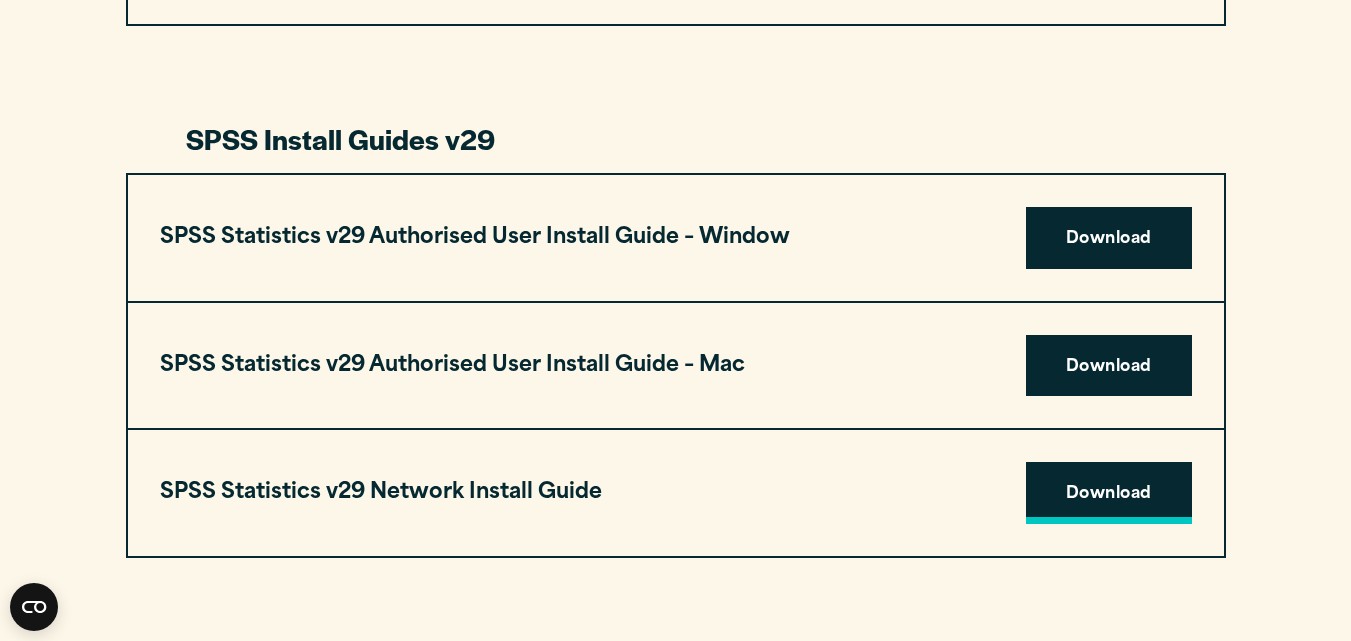 click on "Download" at bounding box center [1109, 493] 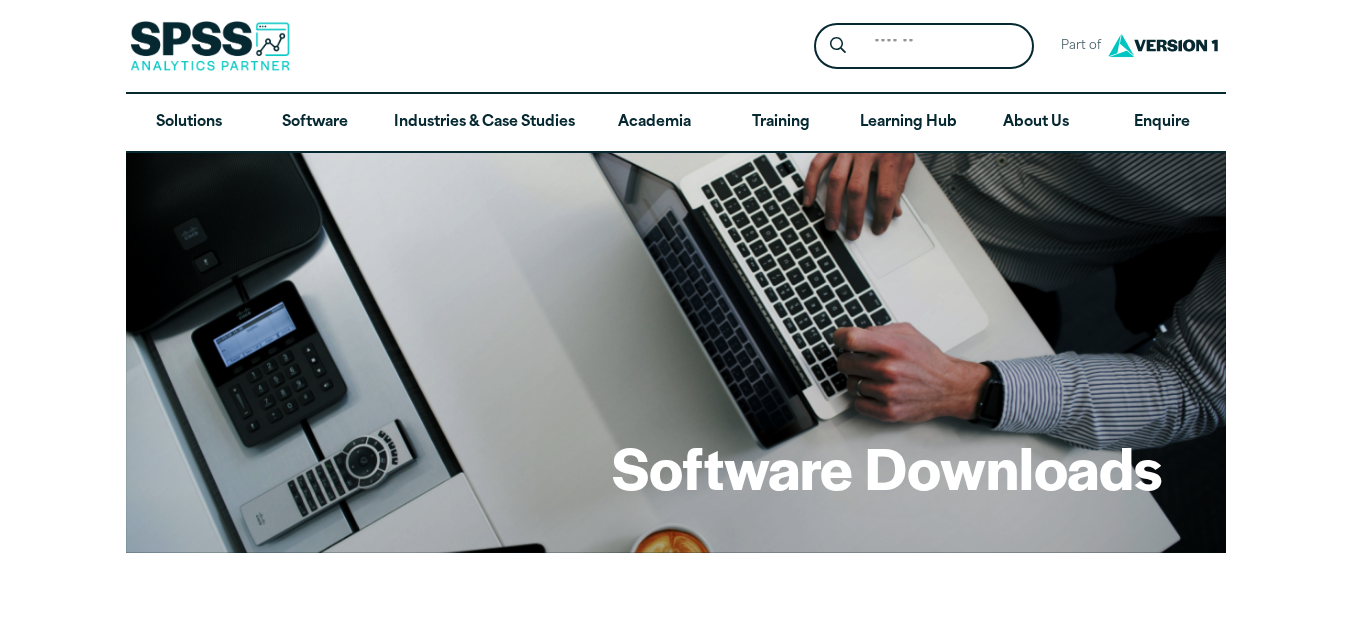 scroll, scrollTop: 0, scrollLeft: 0, axis: both 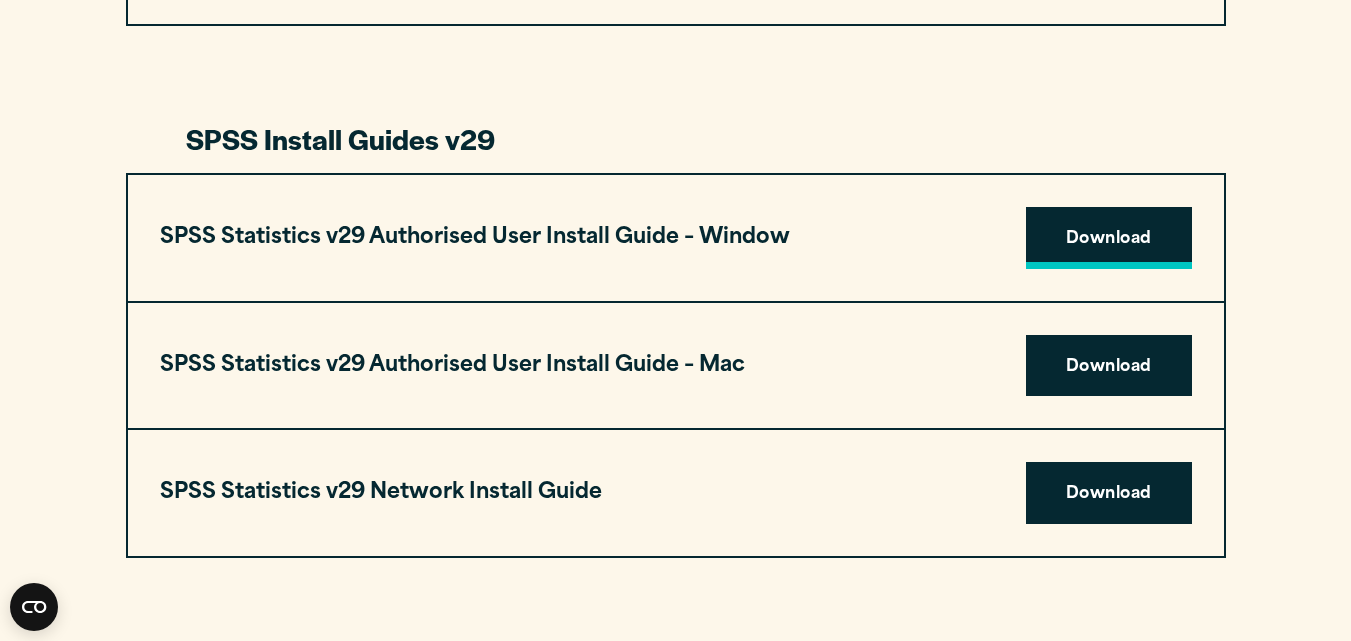 click on "Download" at bounding box center (1109, 238) 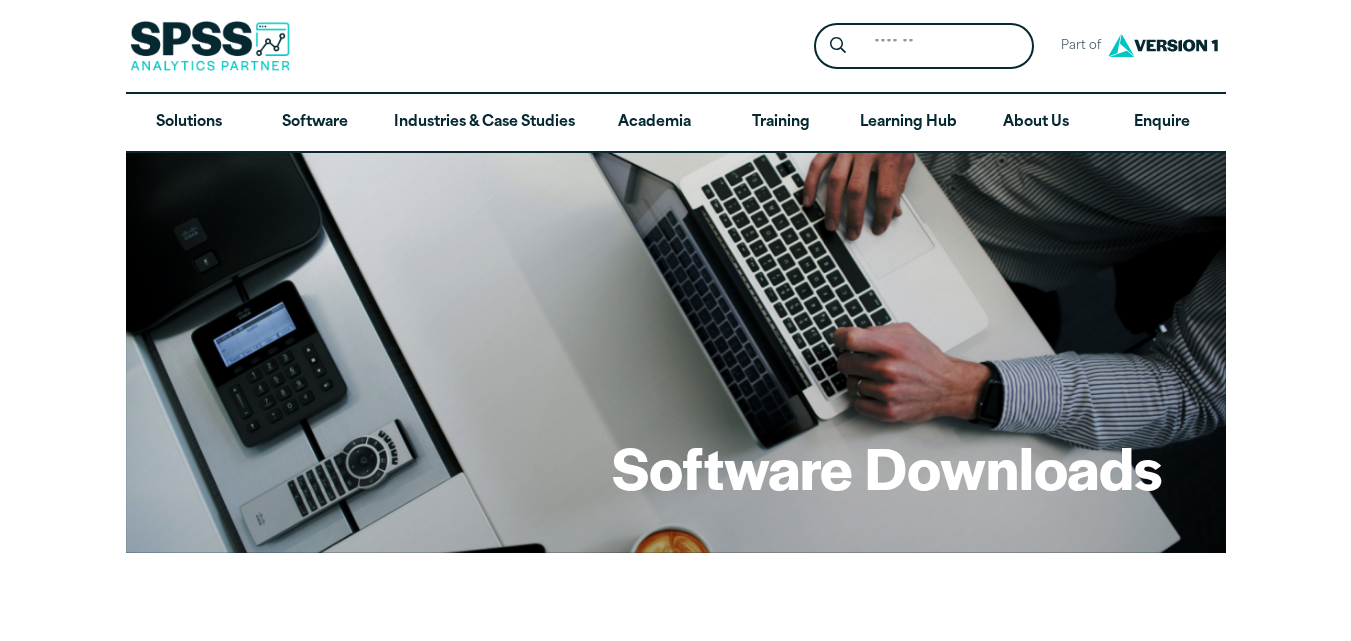 scroll, scrollTop: 0, scrollLeft: 0, axis: both 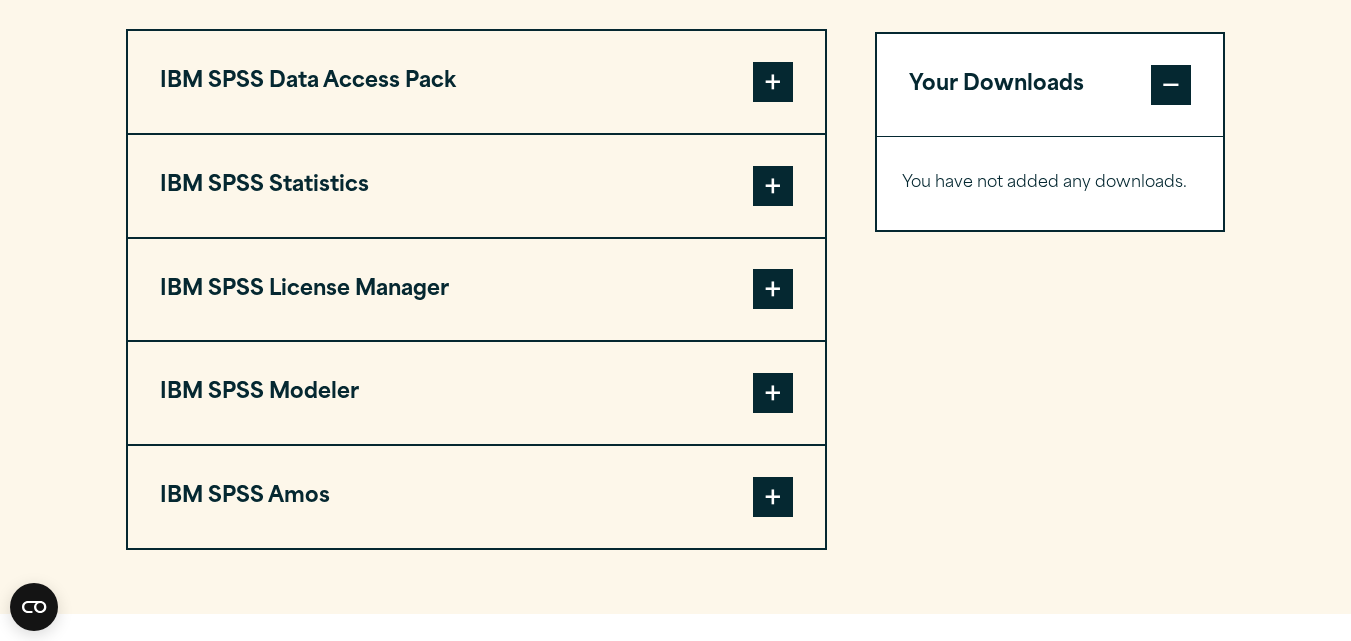 click at bounding box center [773, 82] 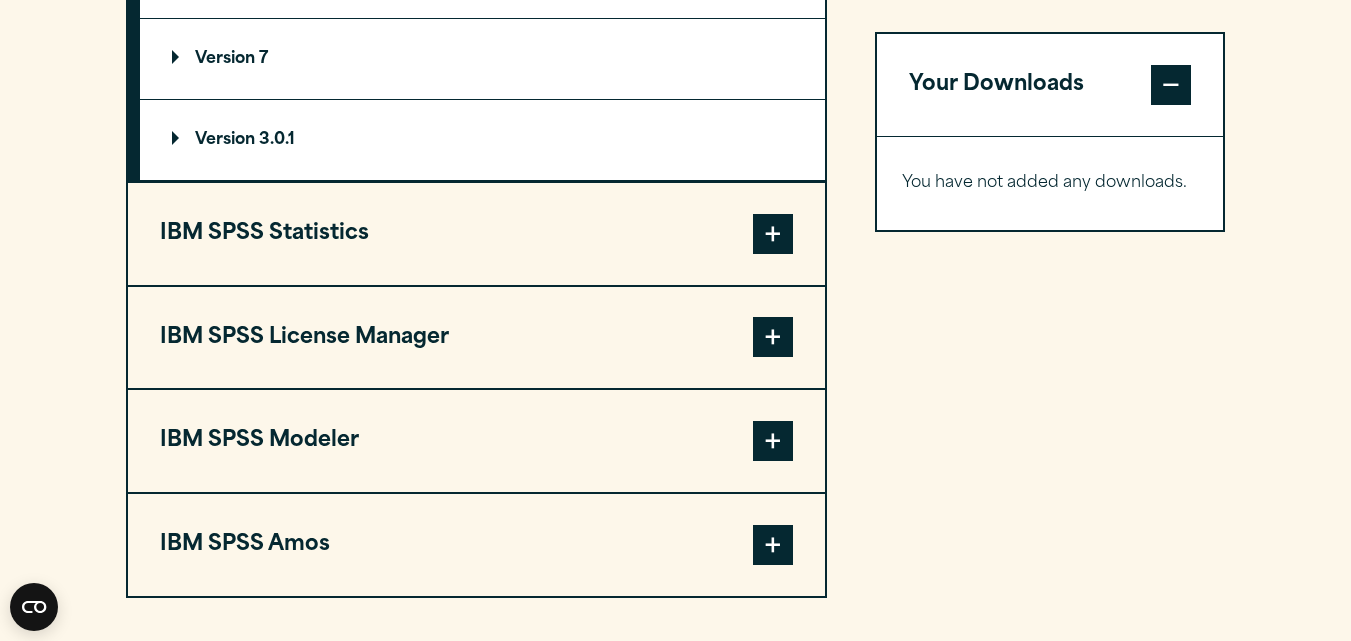 scroll, scrollTop: 1871, scrollLeft: 0, axis: vertical 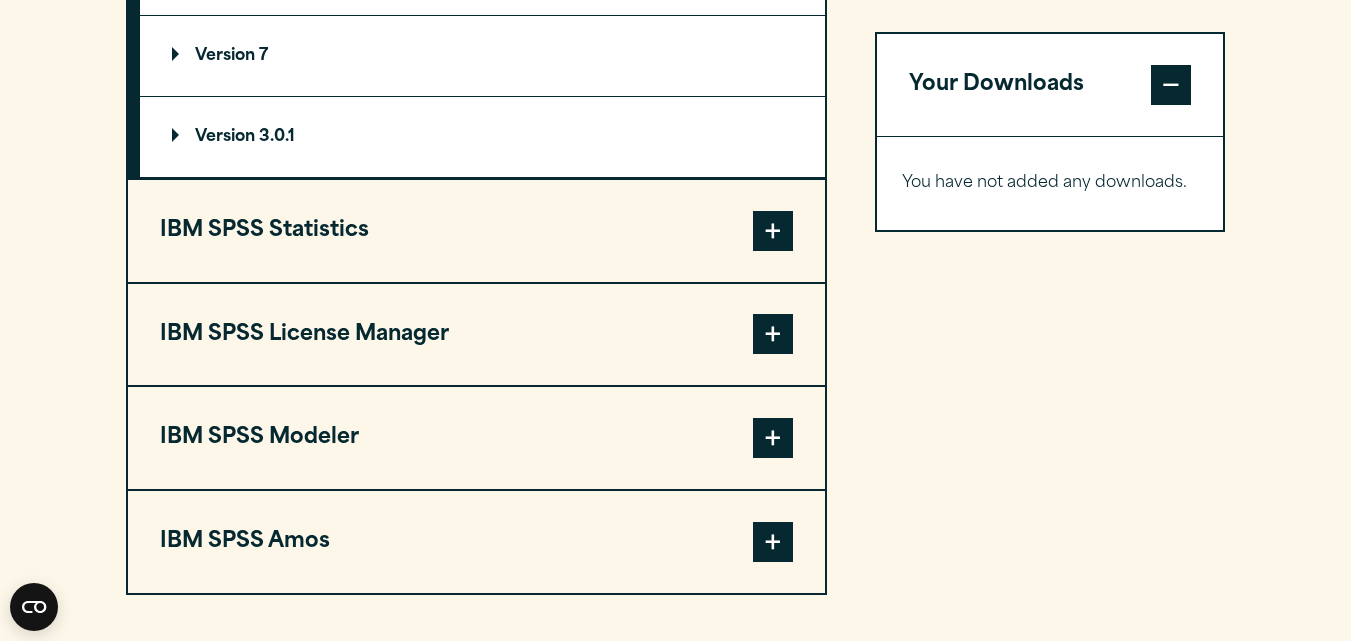 click on "IBM SPSS Statistics" at bounding box center [476, 231] 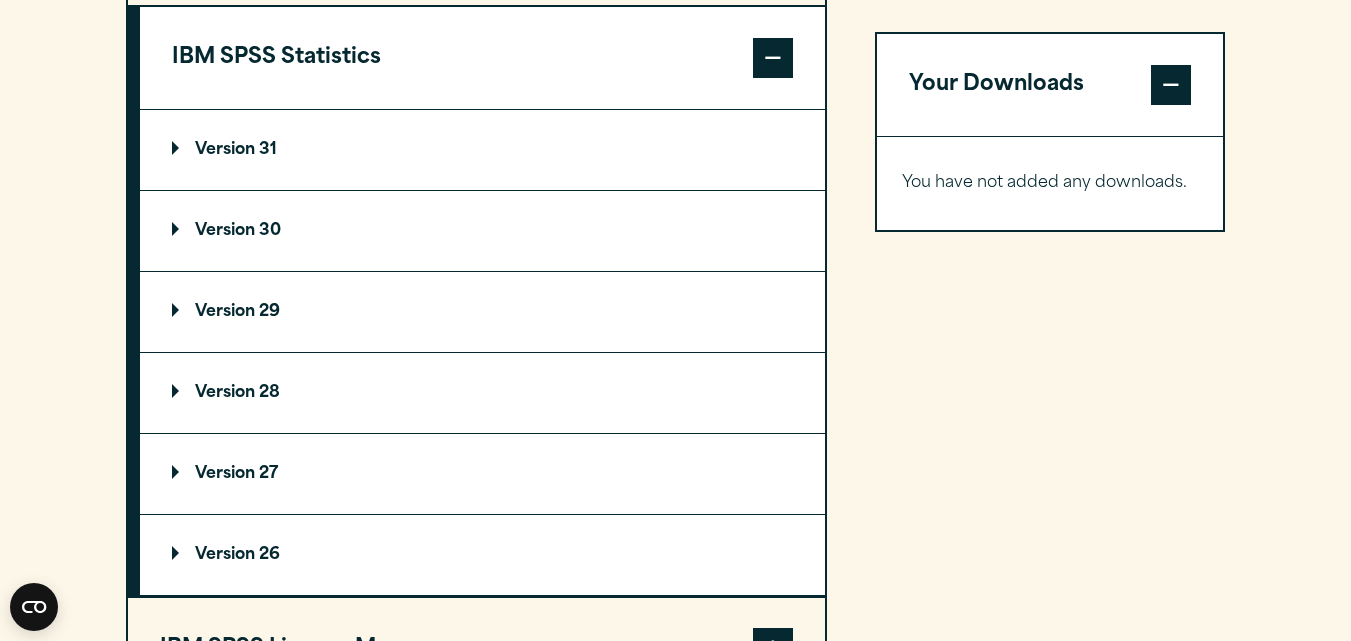 scroll, scrollTop: 1727, scrollLeft: 0, axis: vertical 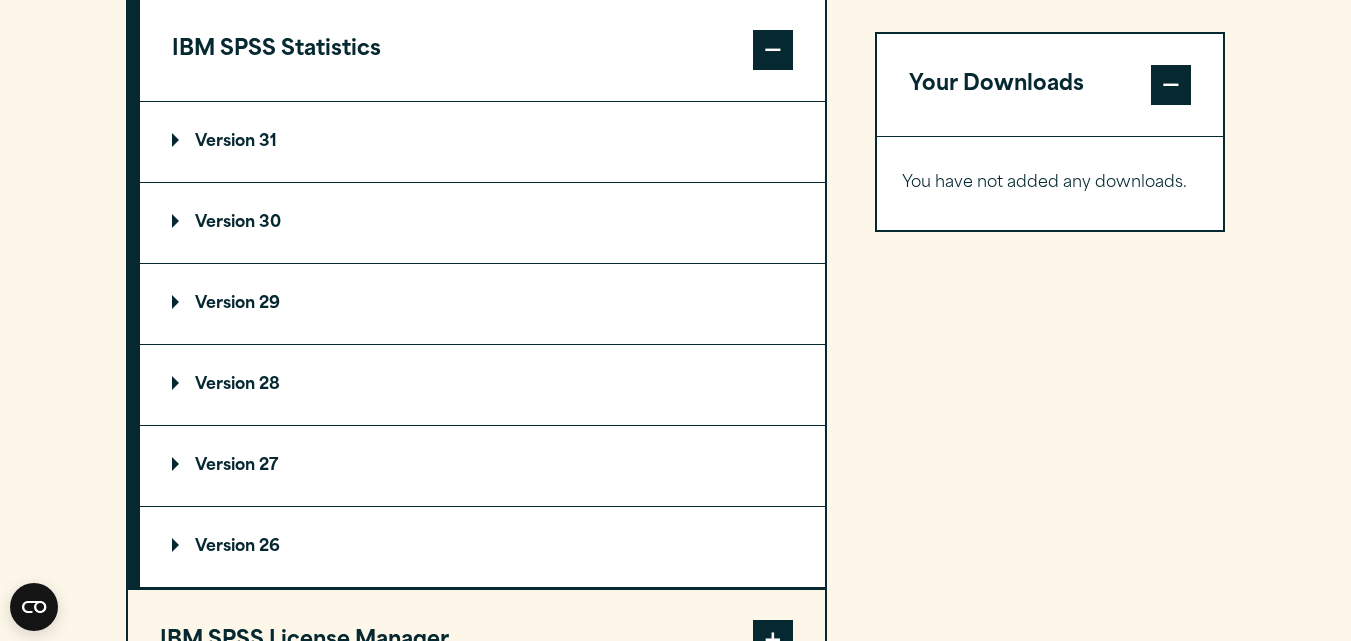 click on "Version 29" at bounding box center (226, 304) 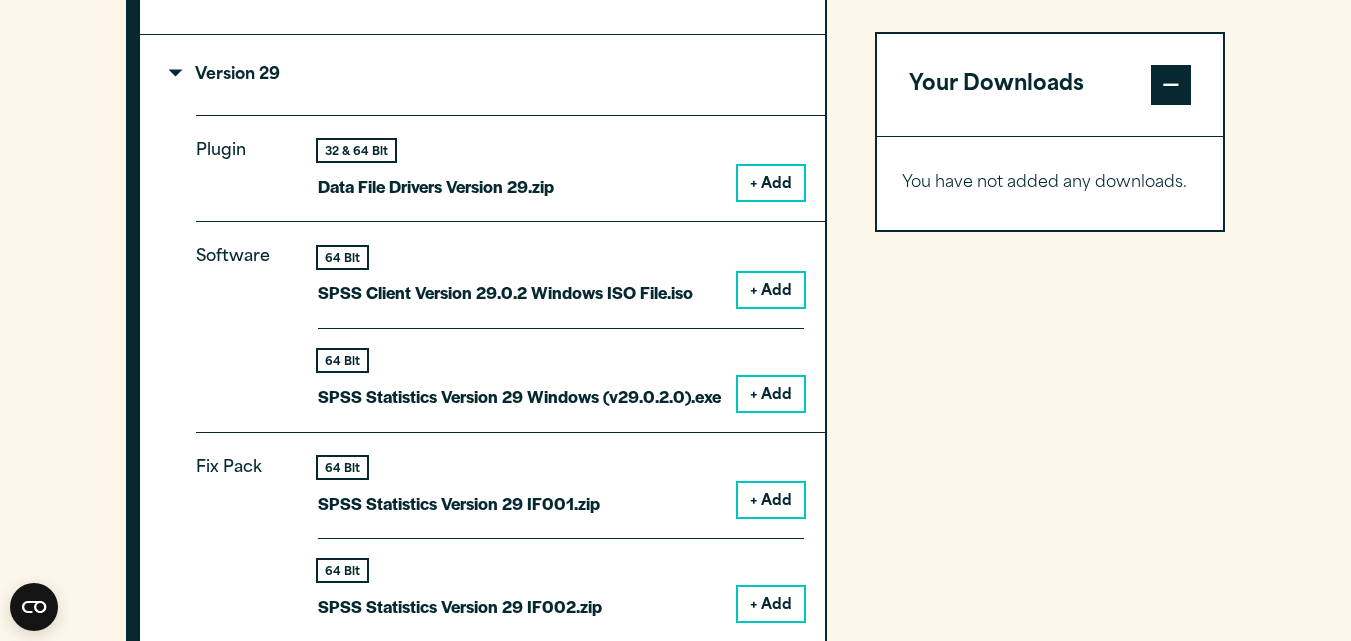 scroll, scrollTop: 1963, scrollLeft: 0, axis: vertical 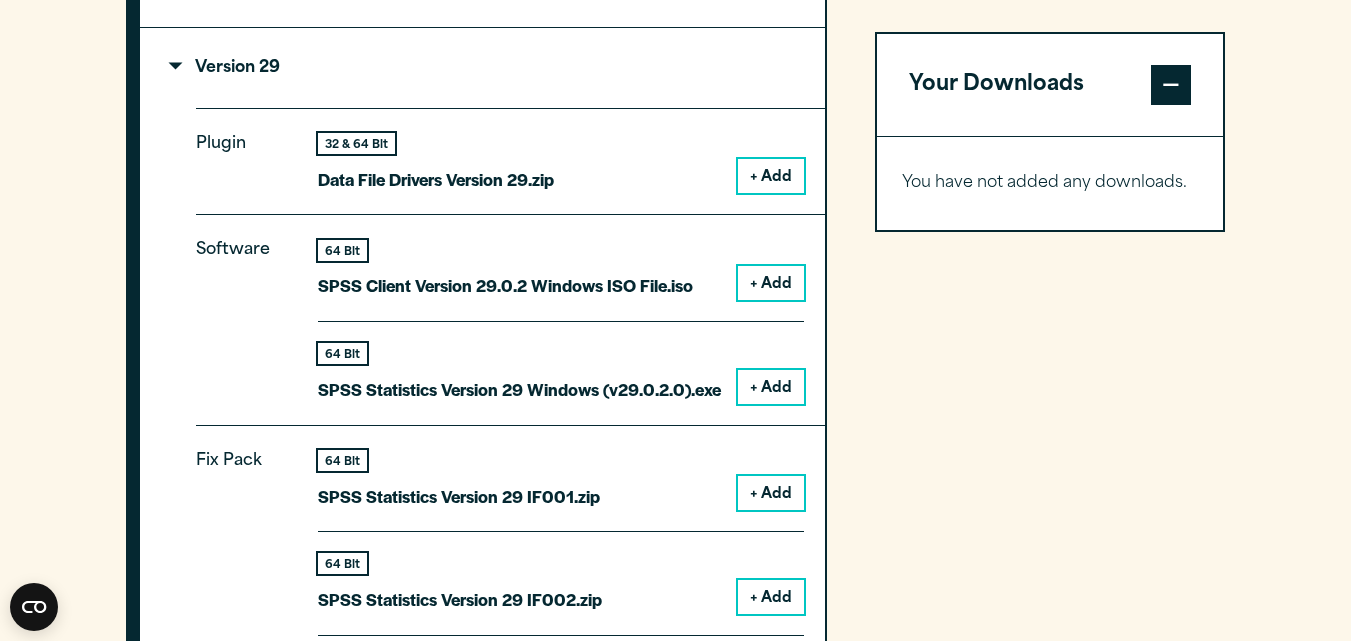 click on "+ Add" at bounding box center [771, 283] 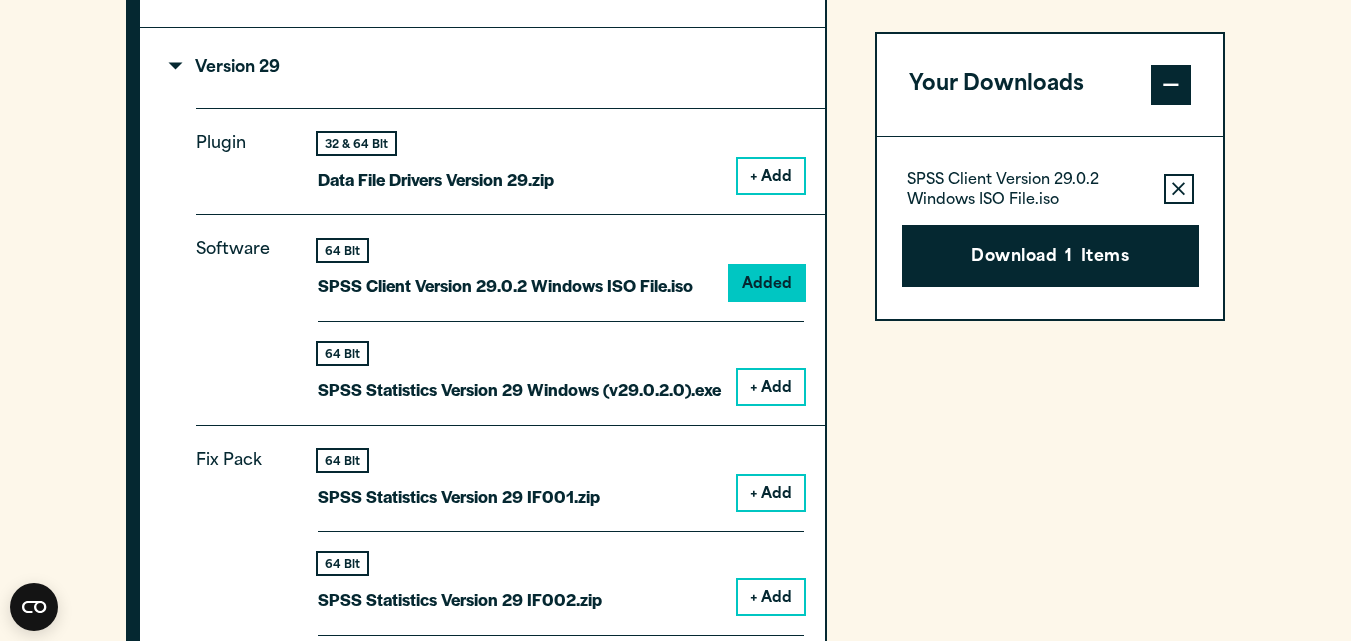 click 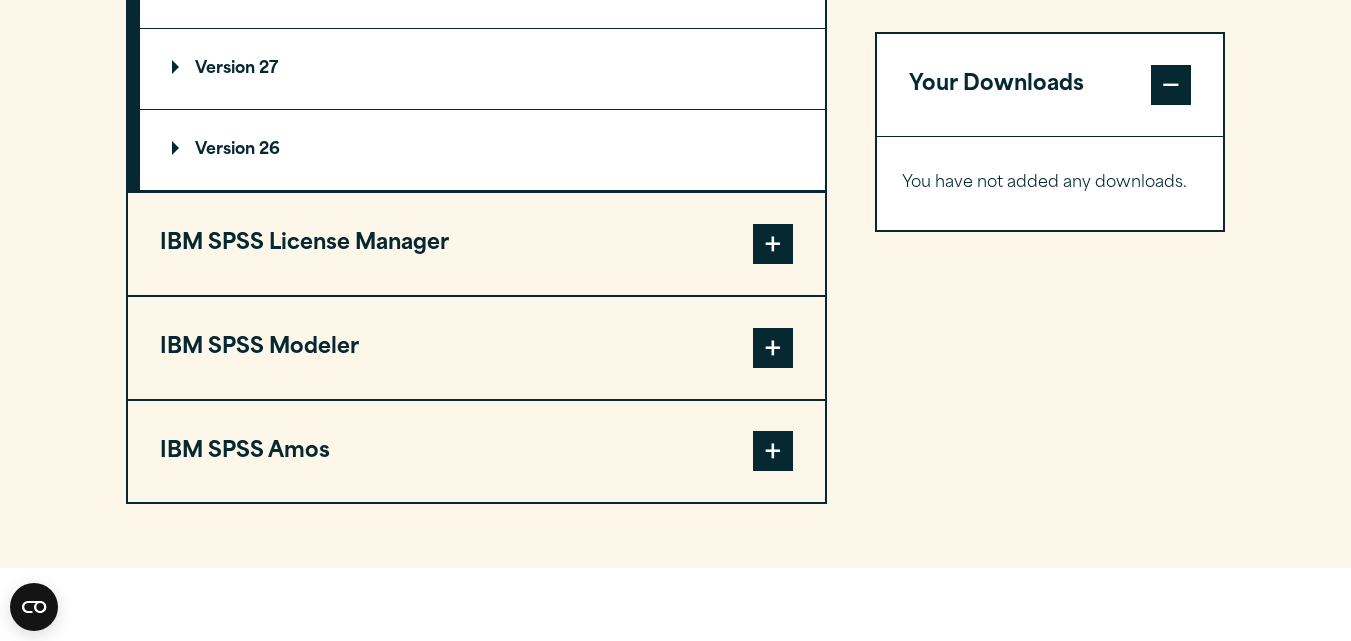 scroll, scrollTop: 3688, scrollLeft: 0, axis: vertical 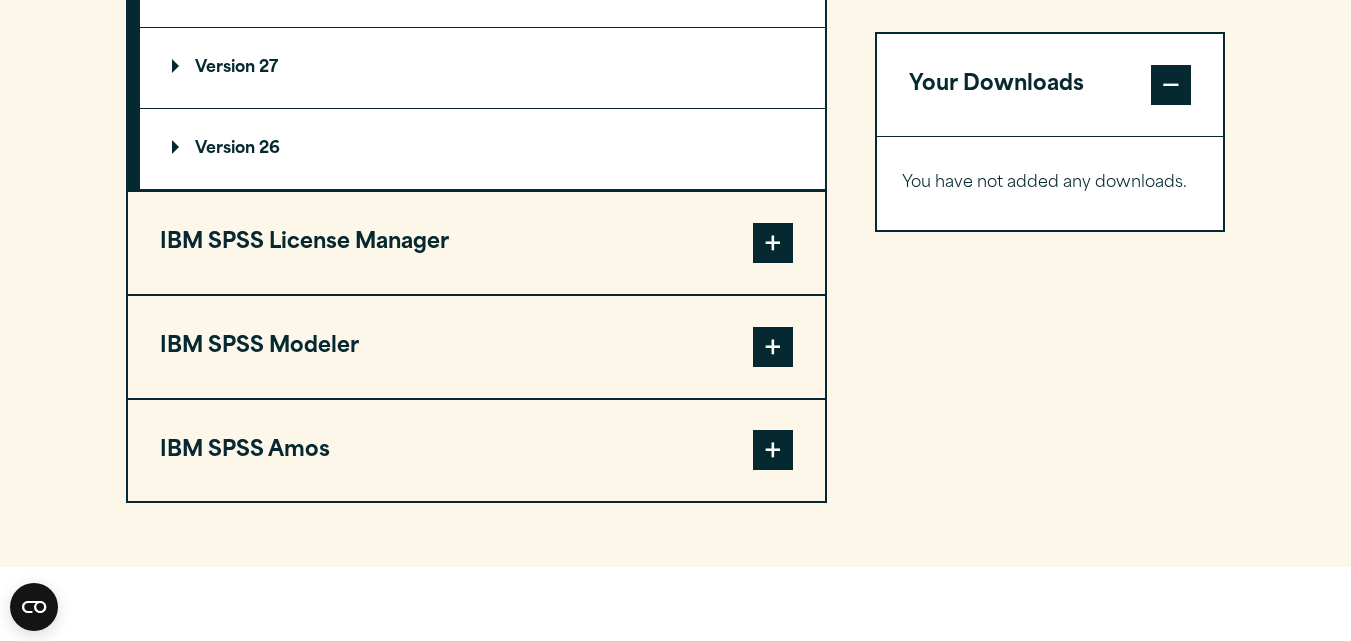 click at bounding box center (773, 347) 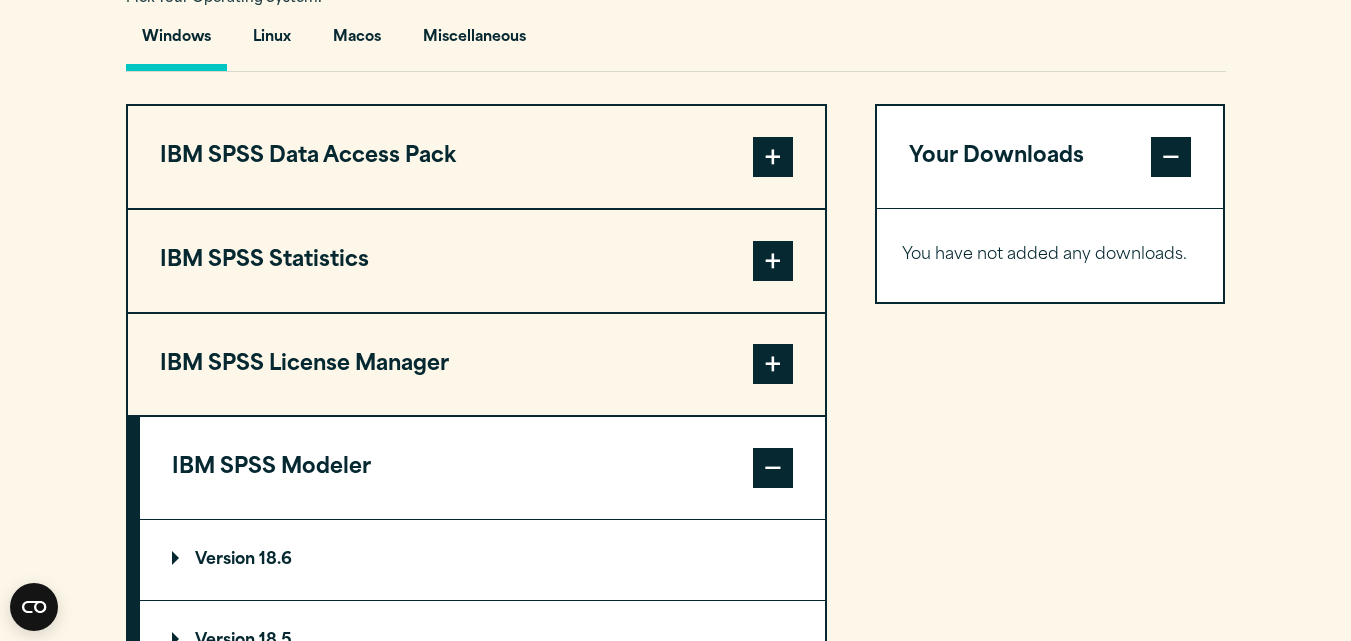 scroll, scrollTop: 1517, scrollLeft: 0, axis: vertical 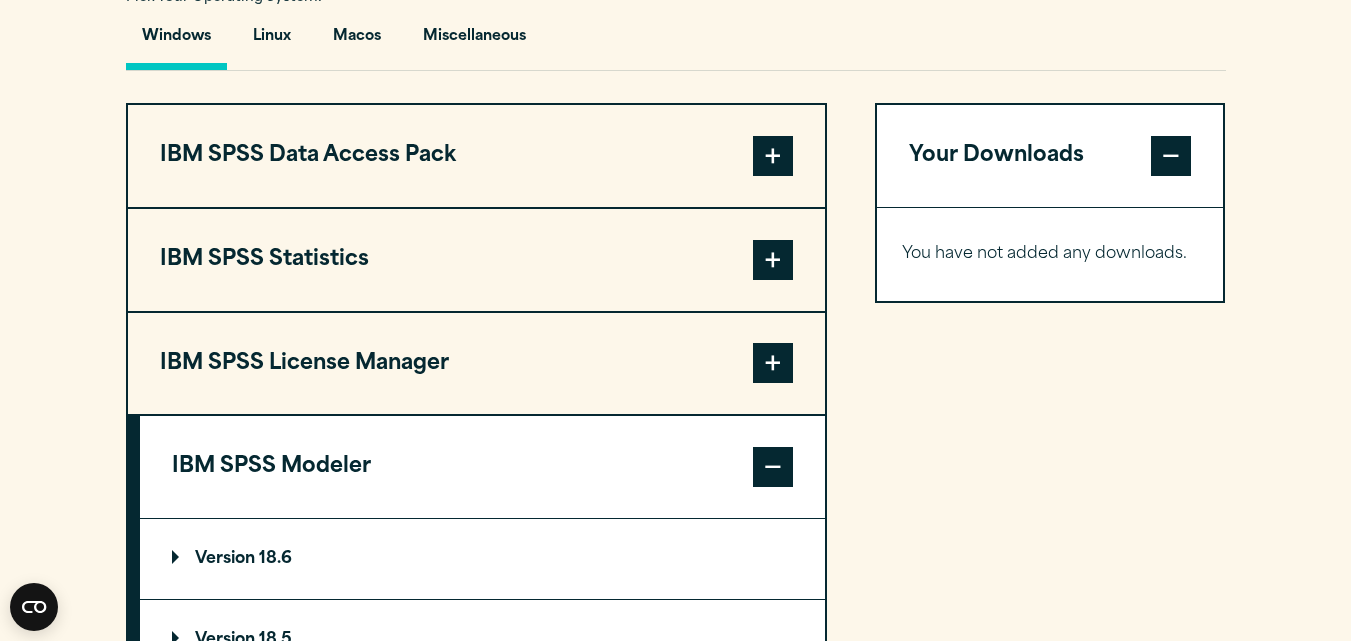 click at bounding box center [773, 260] 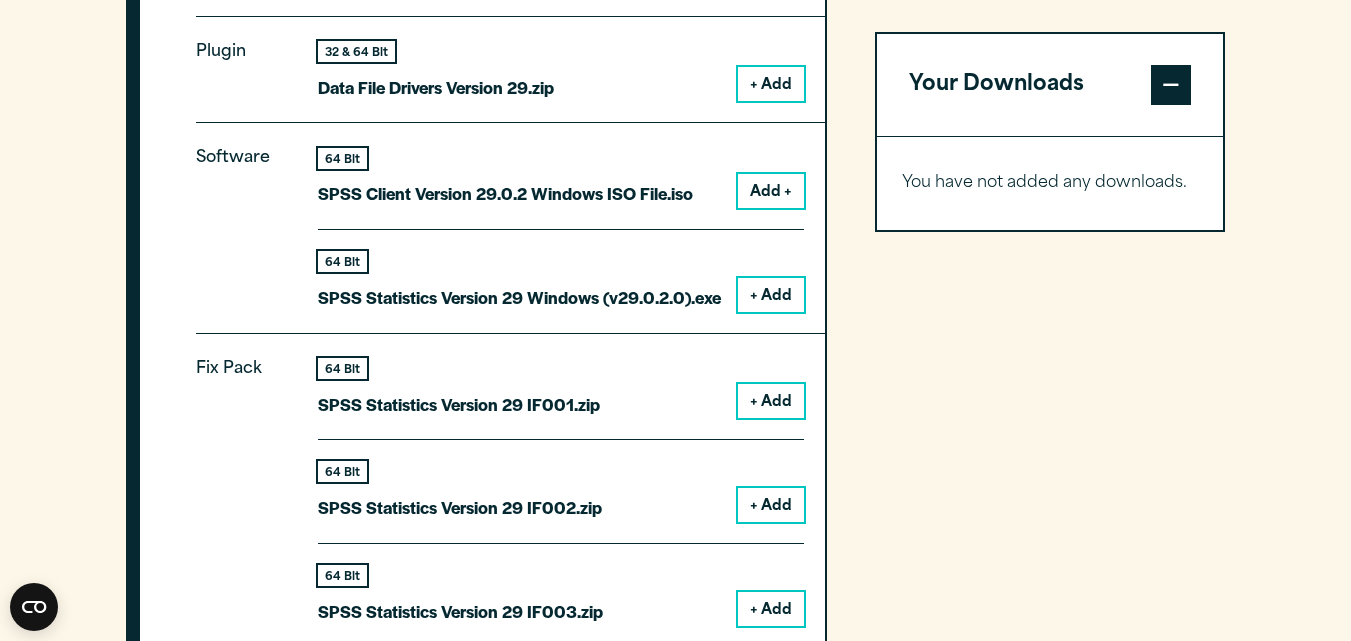 scroll, scrollTop: 2044, scrollLeft: 0, axis: vertical 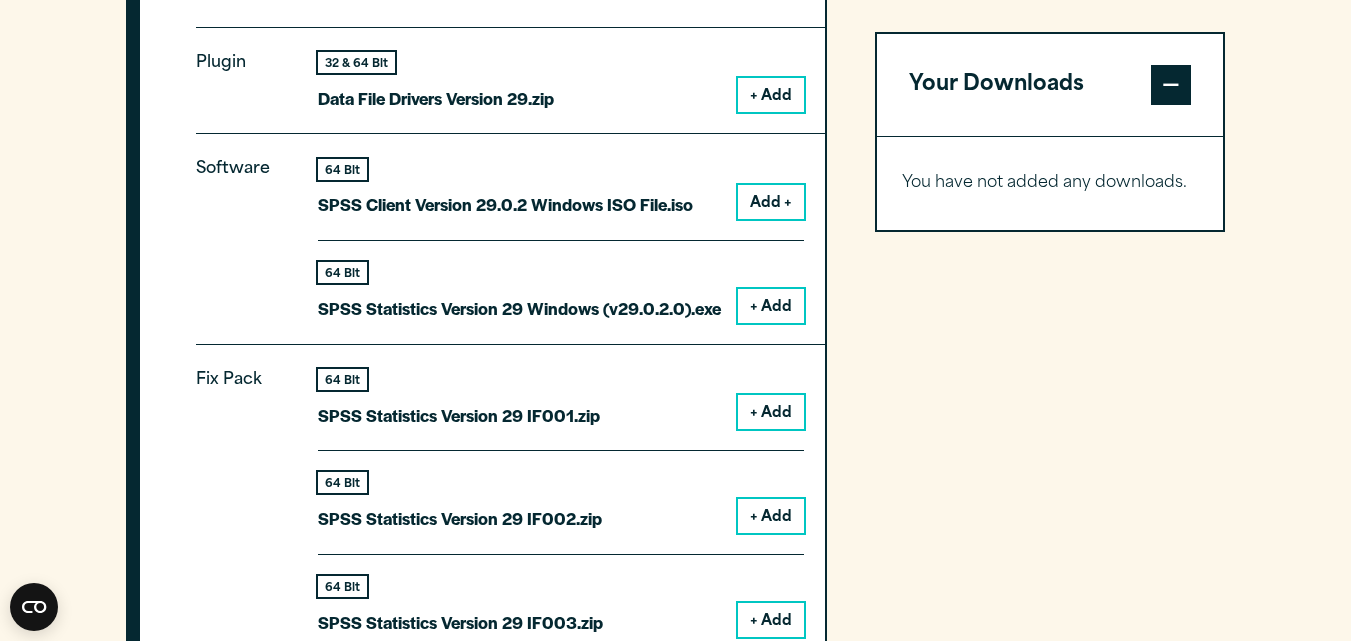 click on "Add +" at bounding box center [771, 202] 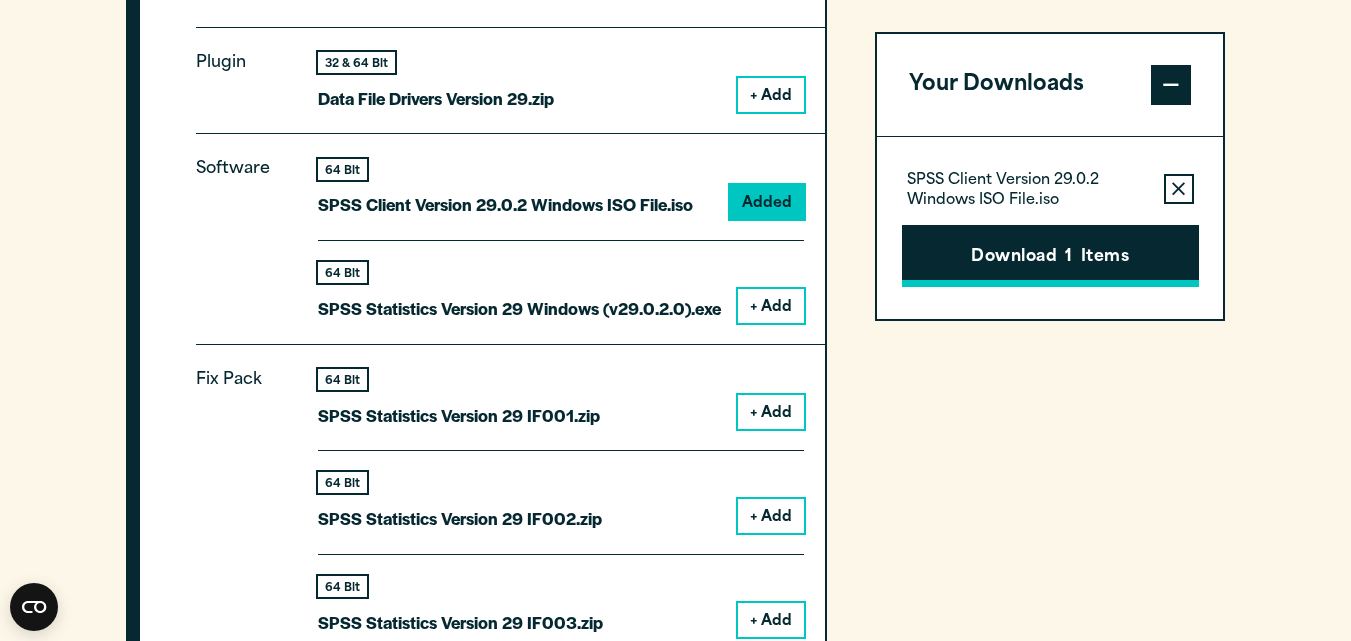 click on "Download  1  Items" at bounding box center [1050, 256] 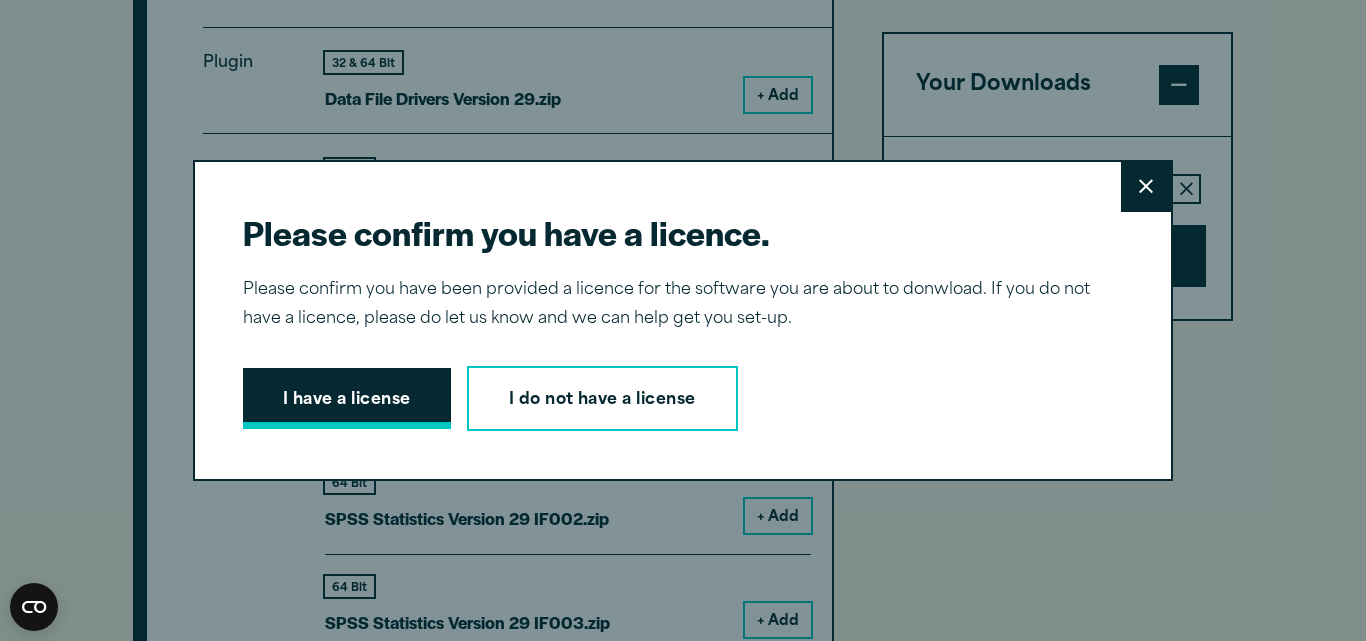 click on "I have a license" at bounding box center (347, 399) 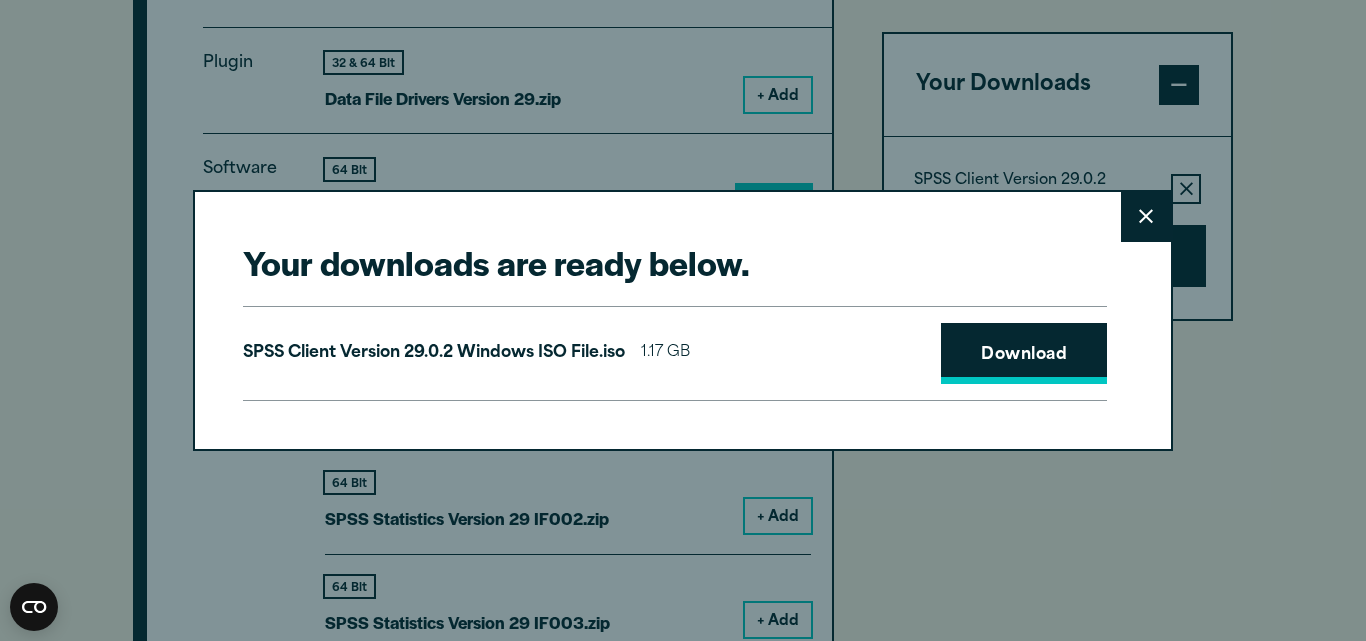 click on "Download" at bounding box center (1024, 354) 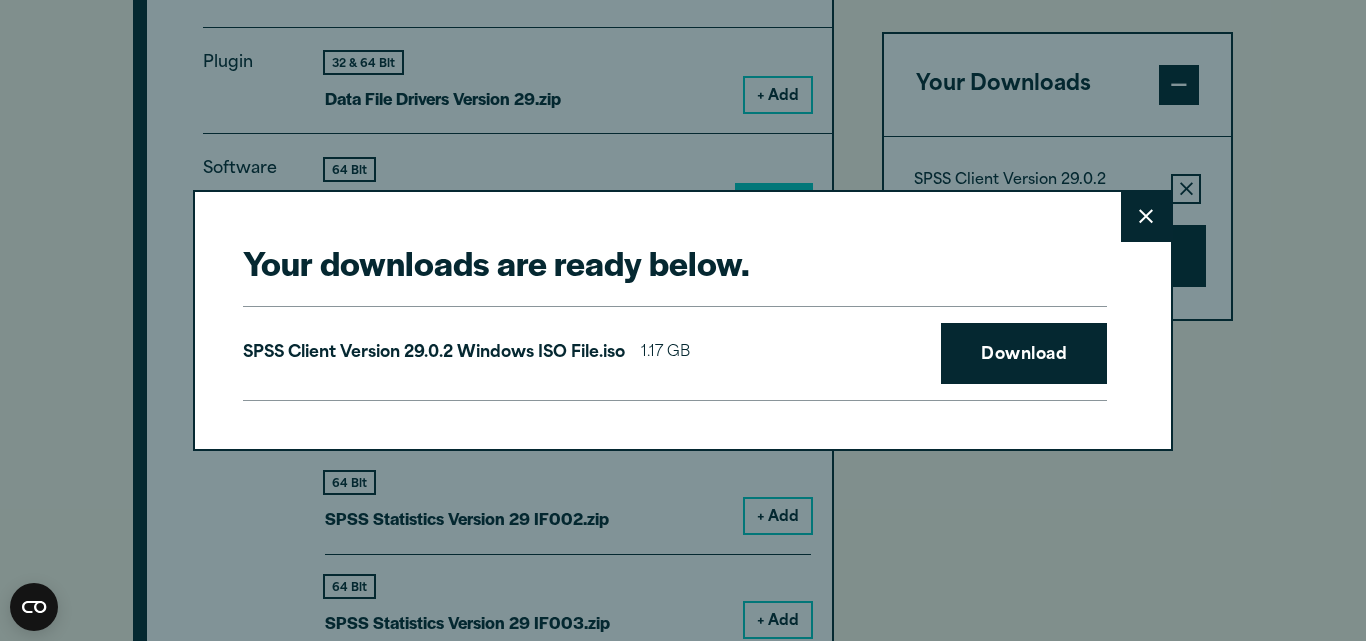drag, startPoint x: 593, startPoint y: 226, endPoint x: 611, endPoint y: 215, distance: 21.095022 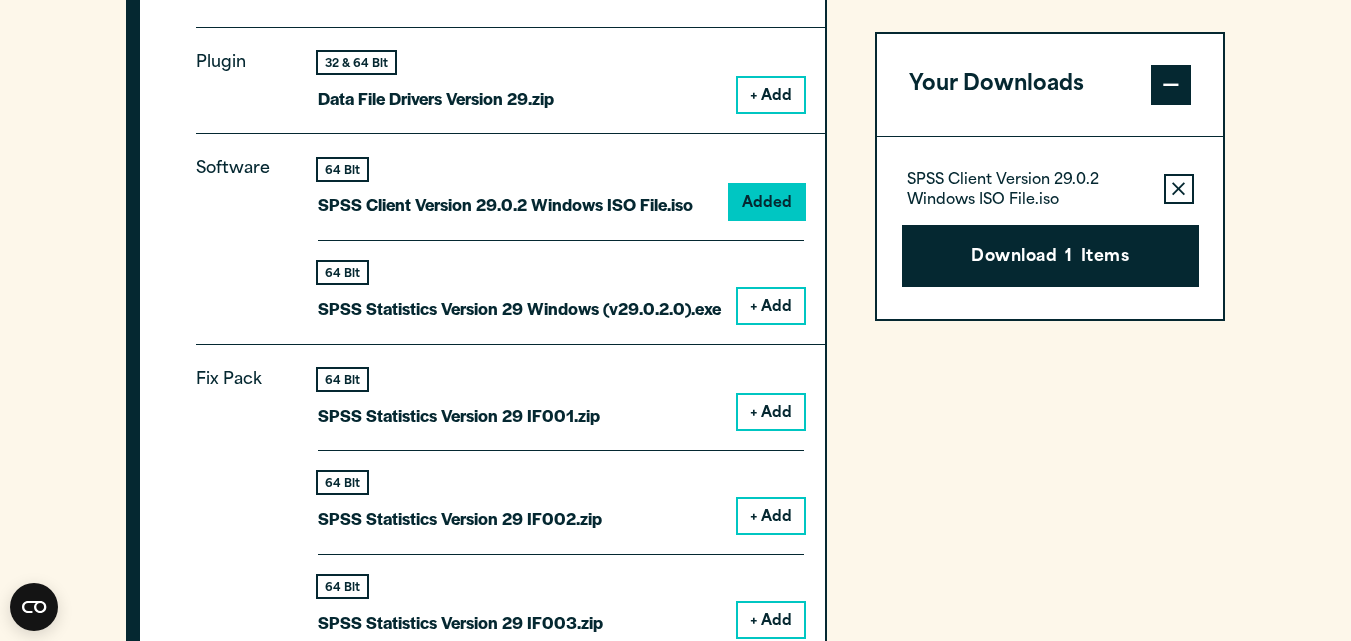 click on "SPSS Client Version 29.0.2 Windows ISO File.iso" at bounding box center [505, 204] 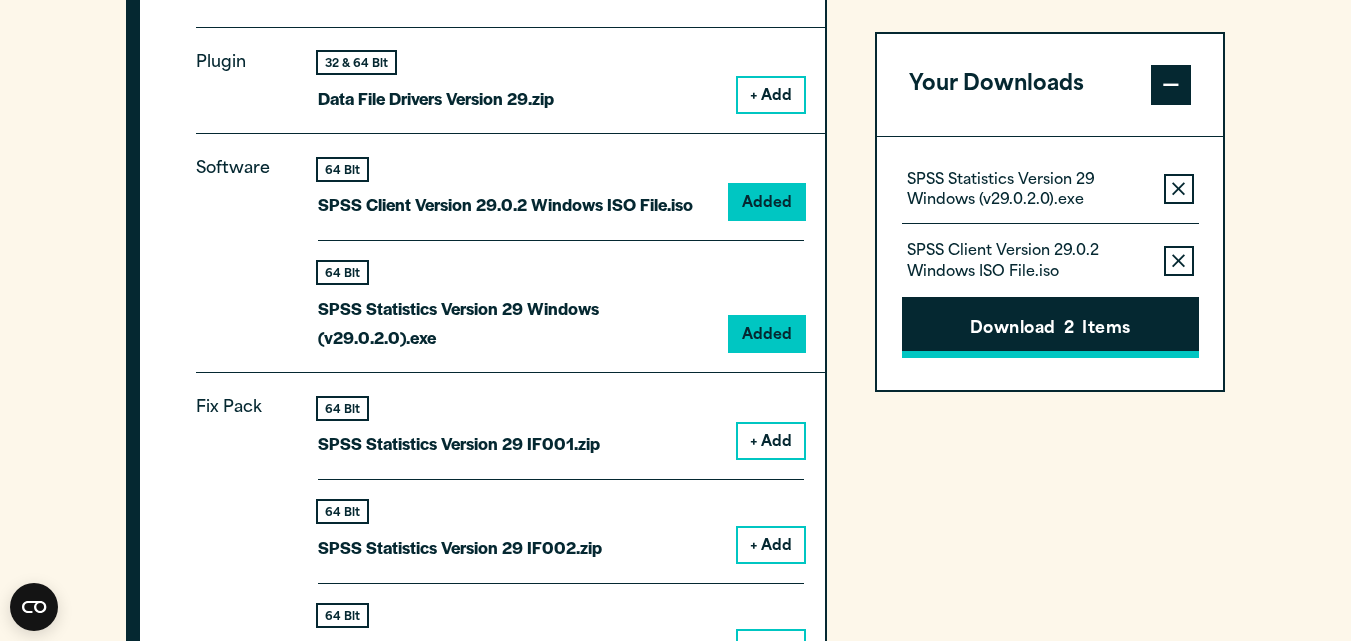 click on "Download  2  Items" at bounding box center (1050, 328) 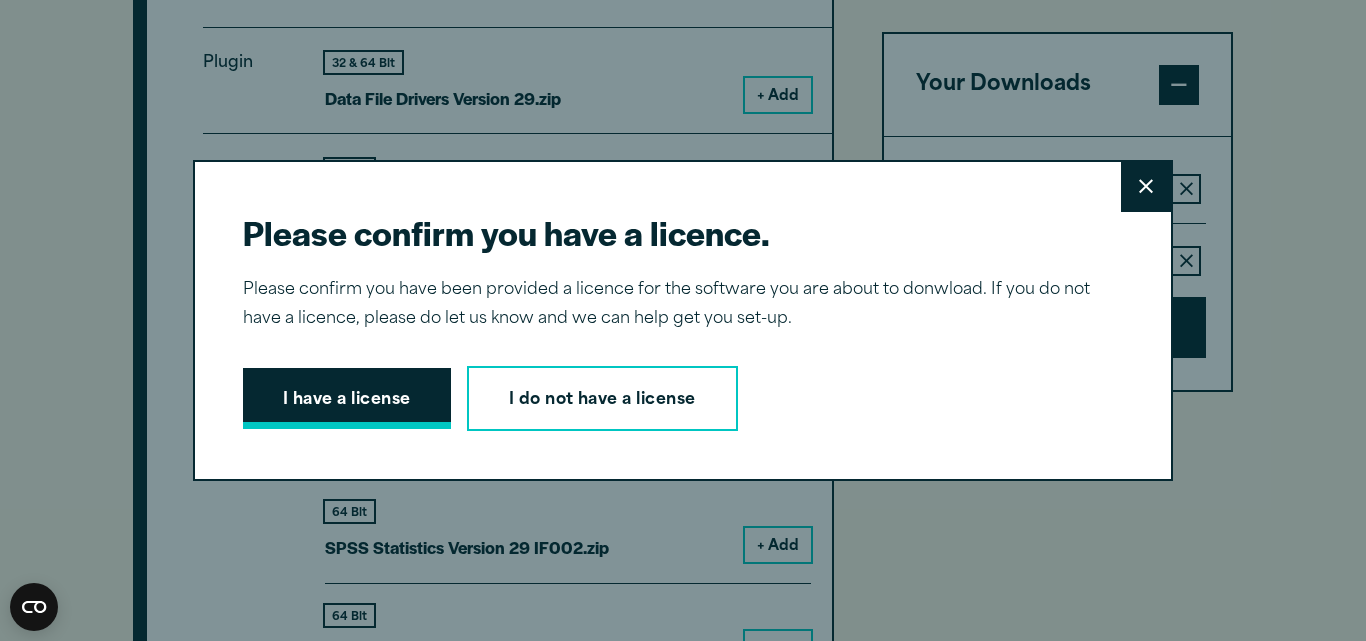 click on "I have a license" at bounding box center [347, 399] 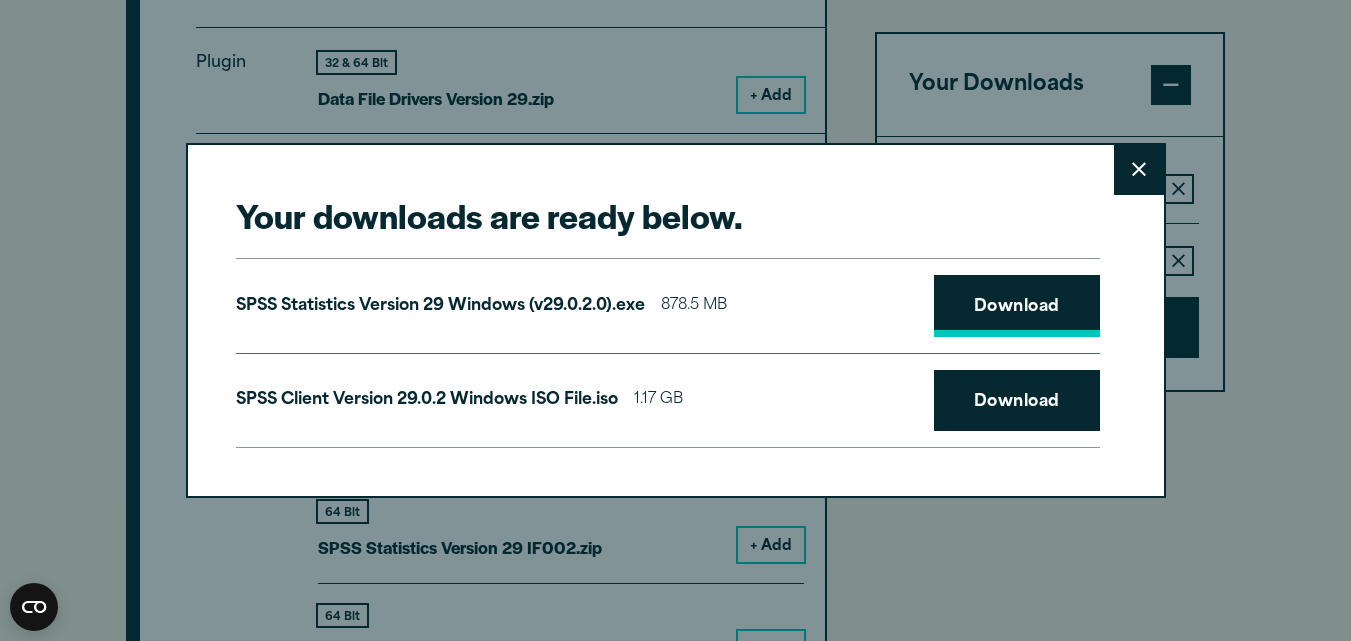 click on "Download" at bounding box center [1017, 306] 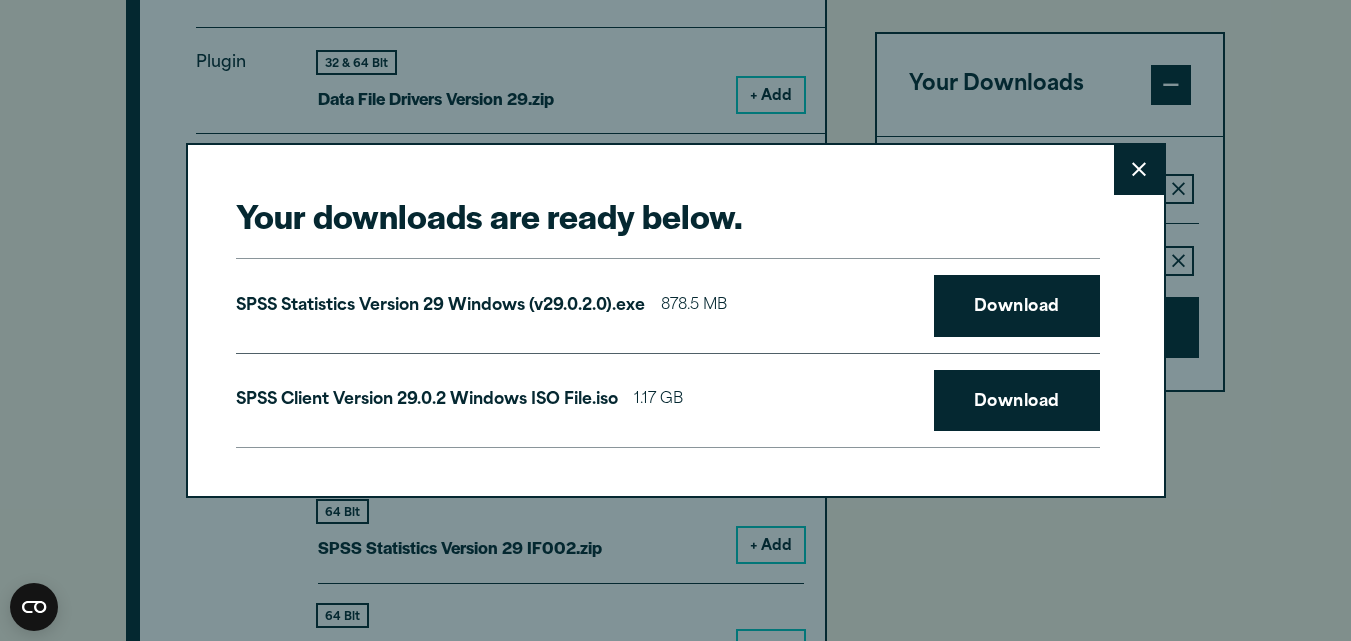 click on "Close" at bounding box center (1139, 170) 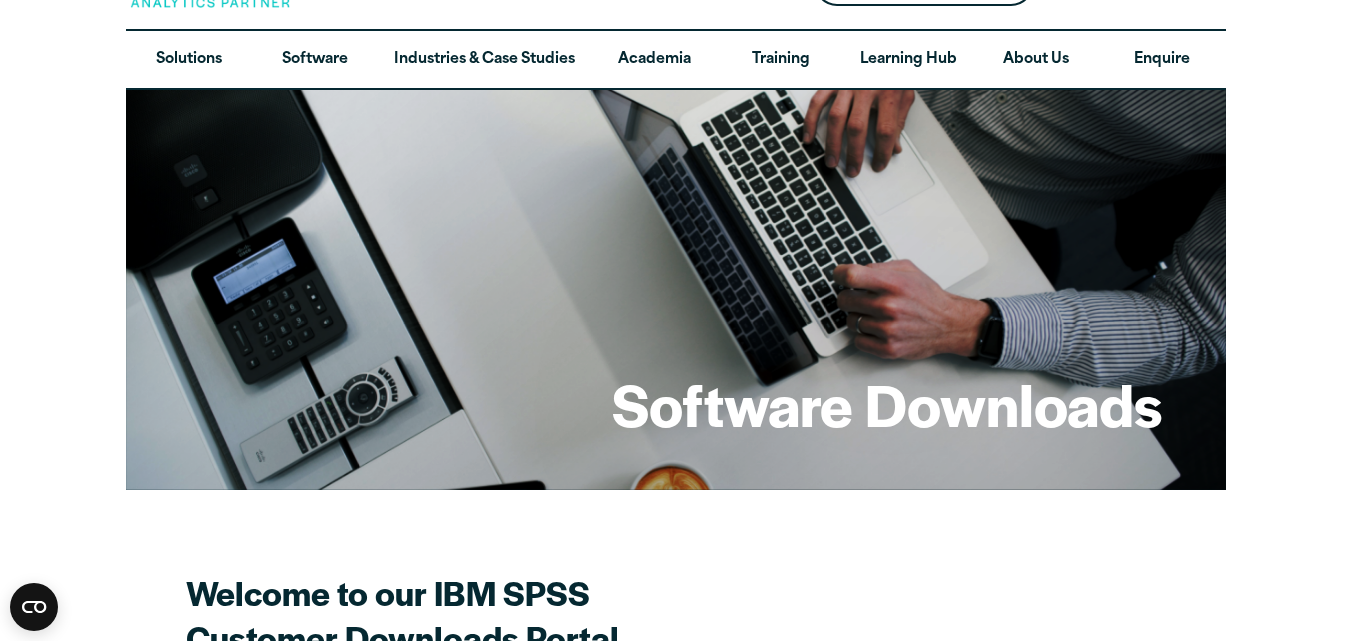 scroll, scrollTop: 0, scrollLeft: 0, axis: both 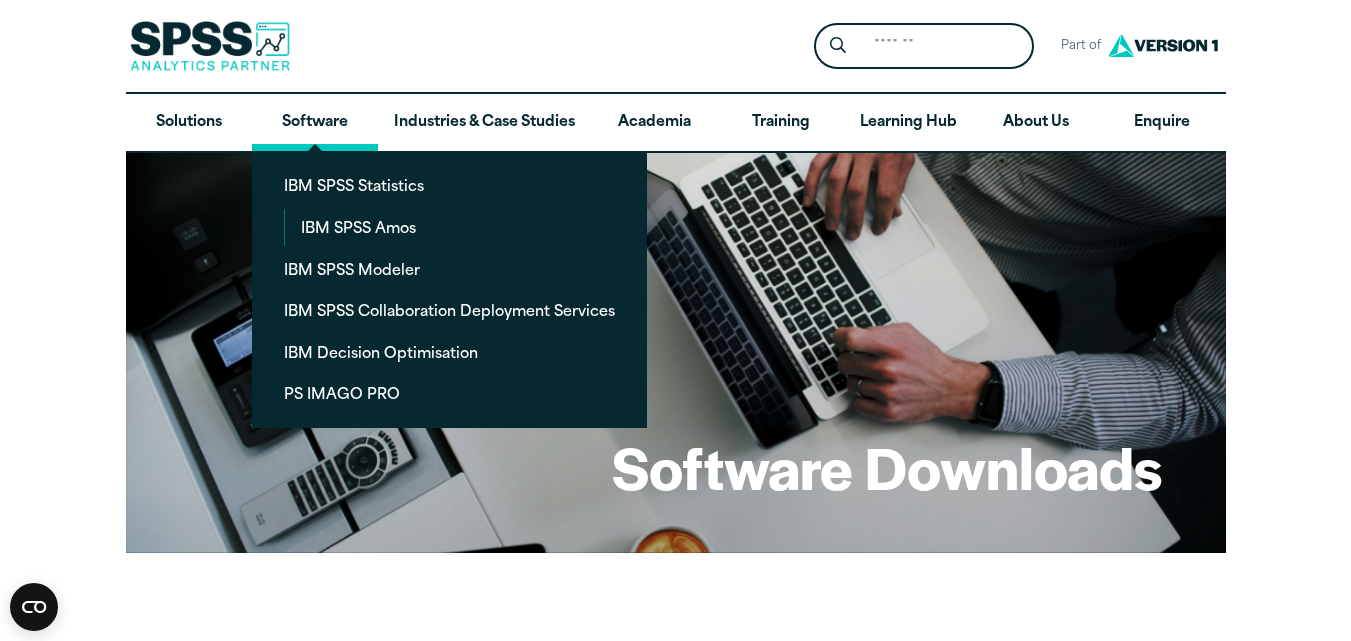 click on "Software" at bounding box center [315, 123] 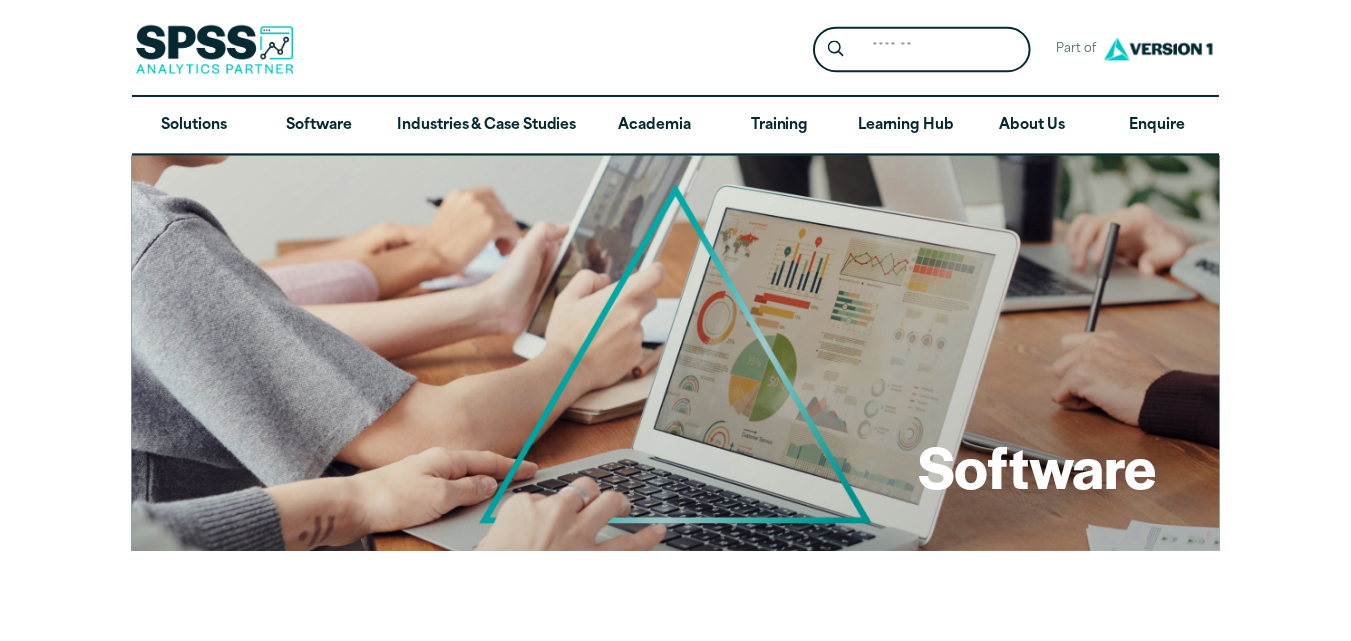 scroll, scrollTop: 24, scrollLeft: 0, axis: vertical 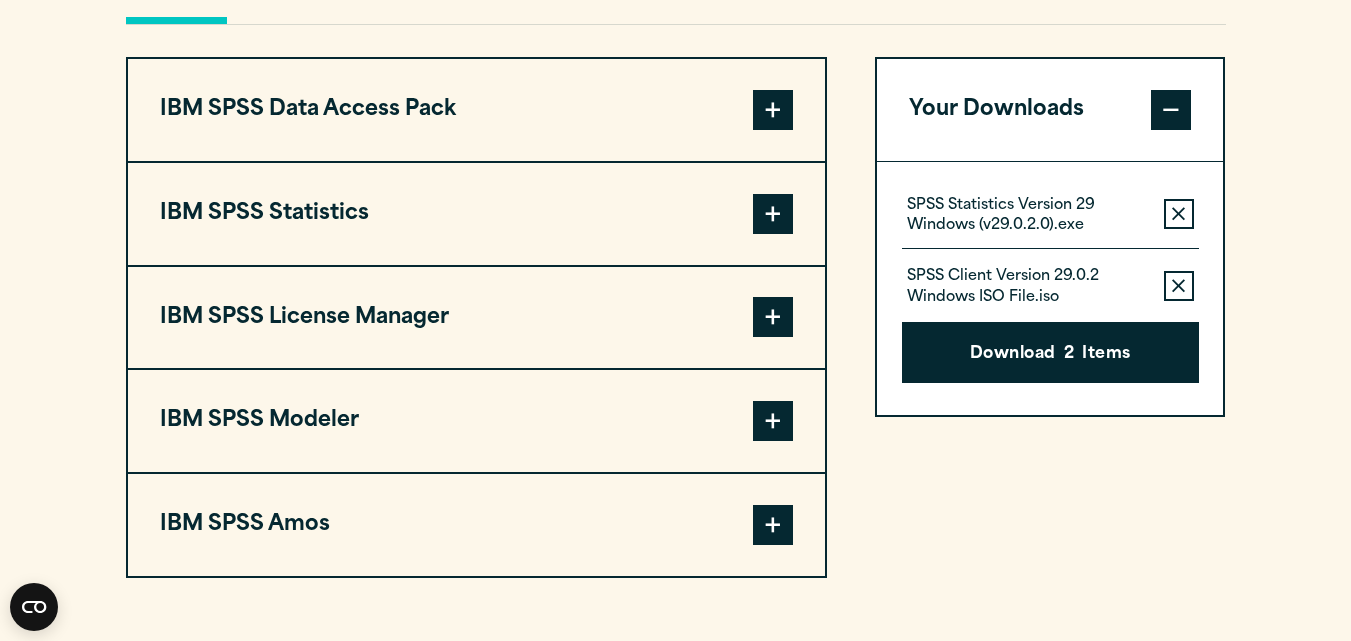 click at bounding box center (773, 110) 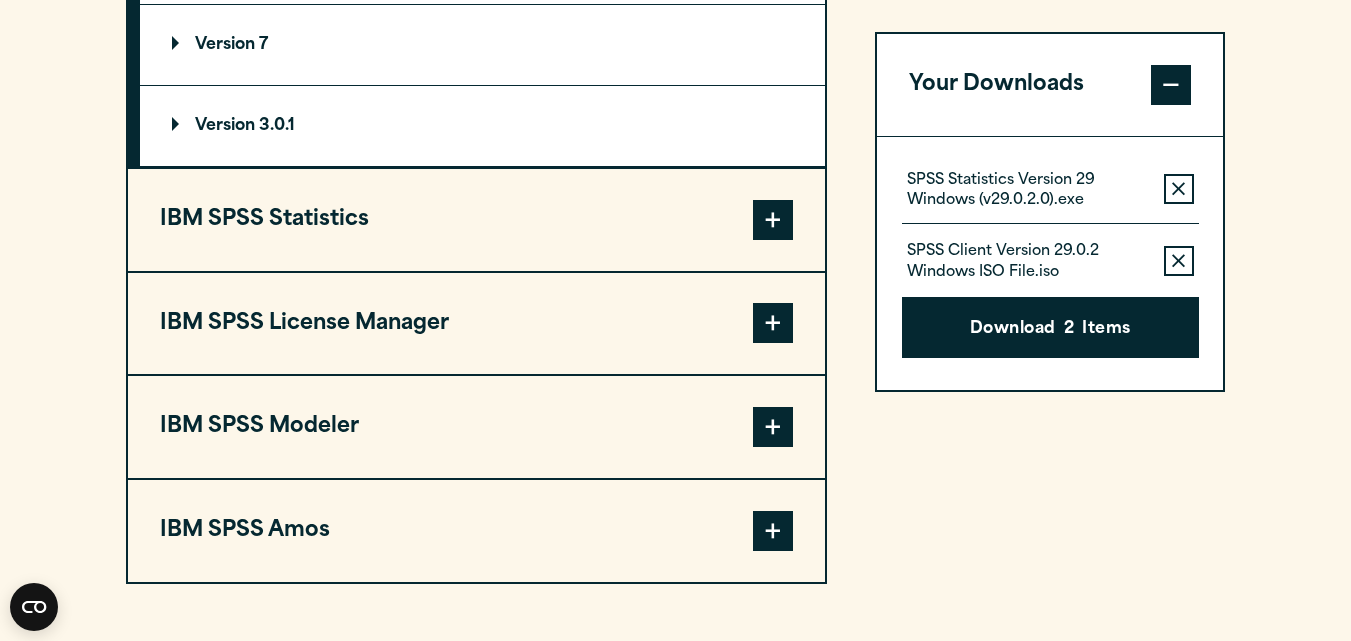 scroll, scrollTop: 1895, scrollLeft: 0, axis: vertical 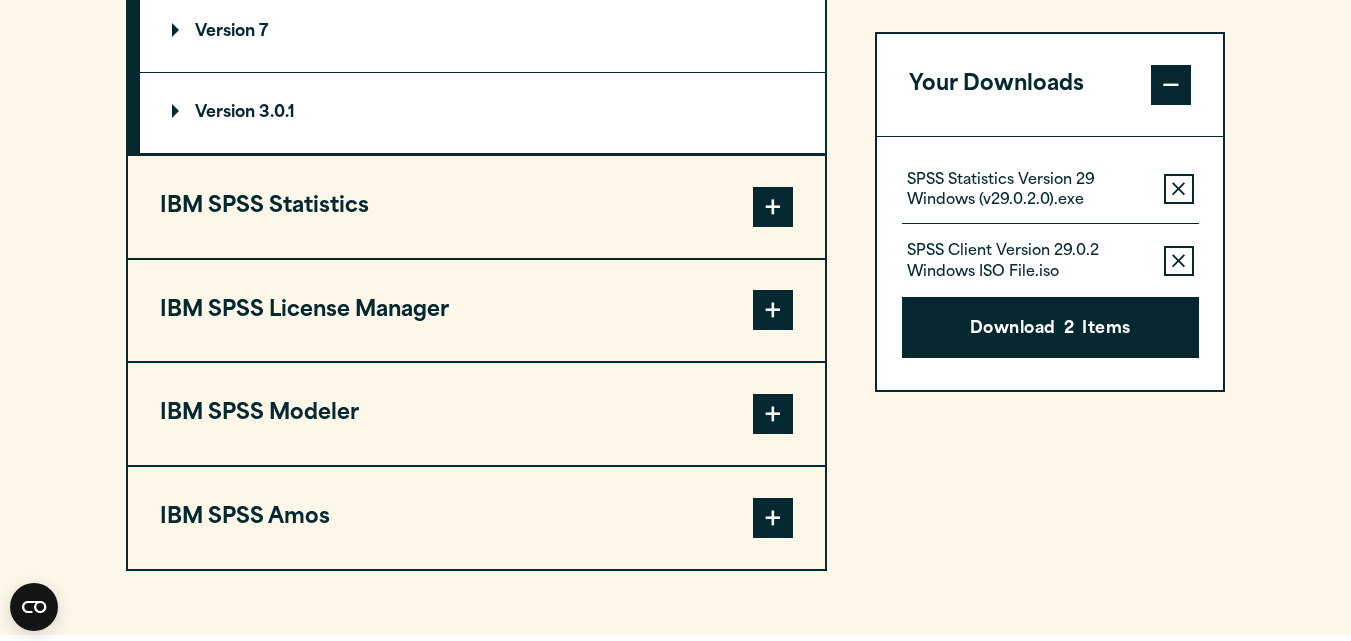 click at bounding box center (773, 207) 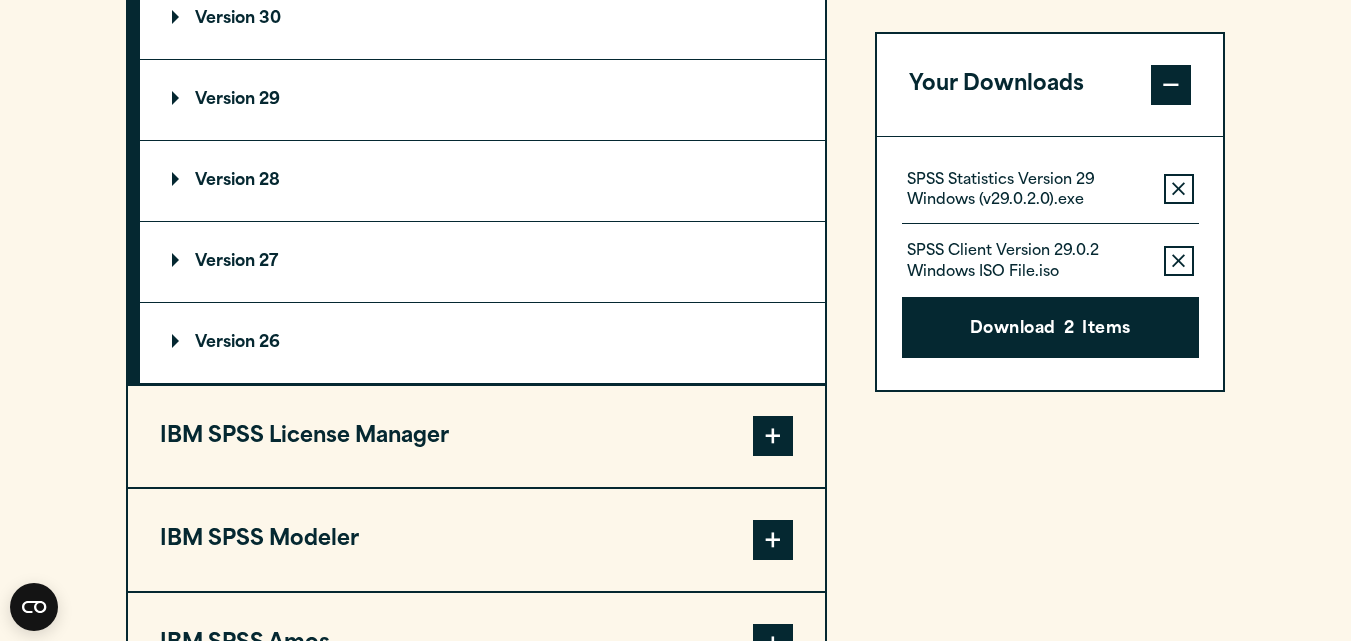 scroll, scrollTop: 1935, scrollLeft: 0, axis: vertical 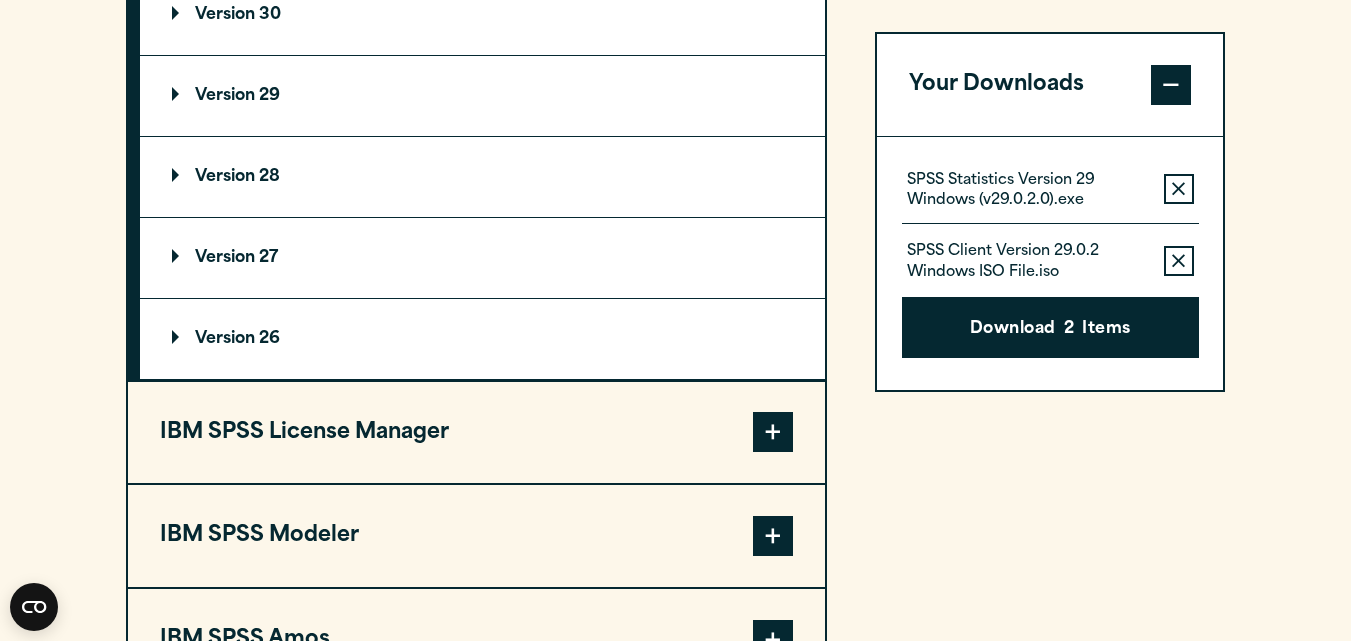 click at bounding box center [773, 432] 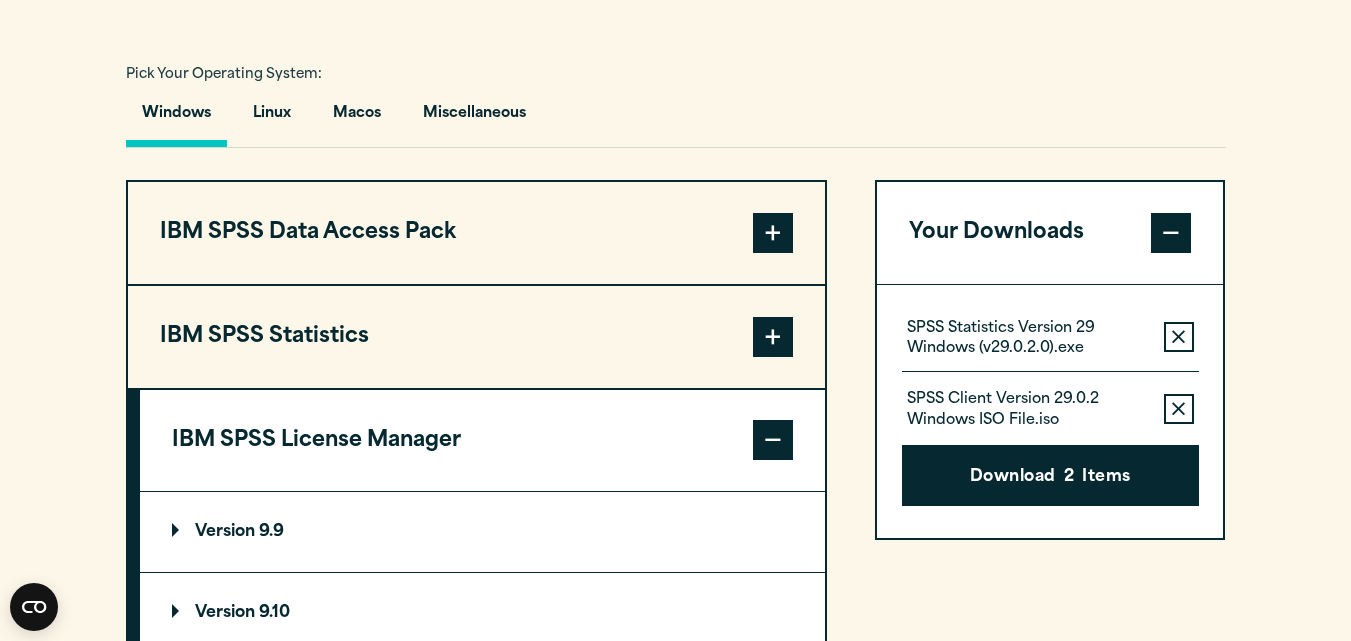 scroll, scrollTop: 1441, scrollLeft: 0, axis: vertical 